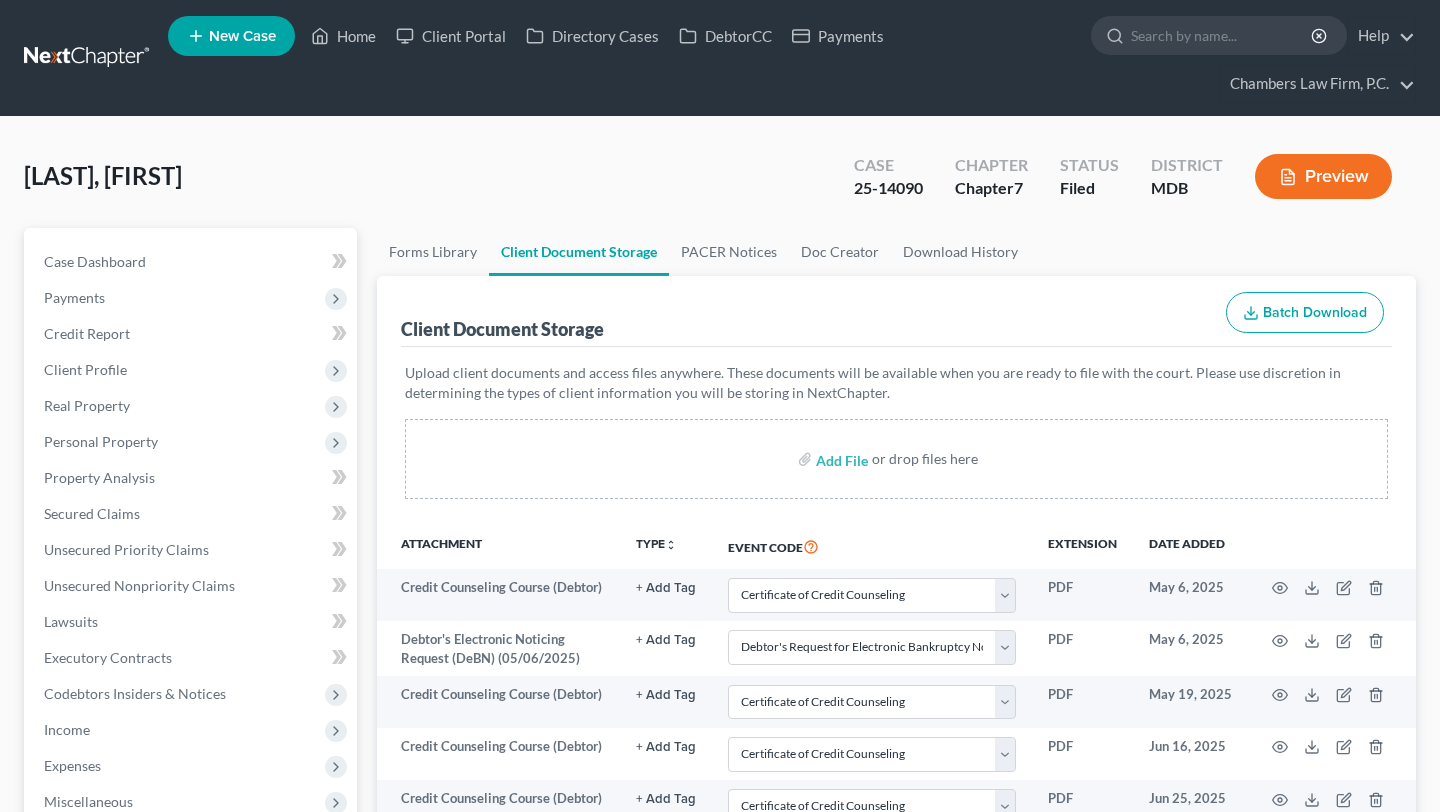 select on "14" 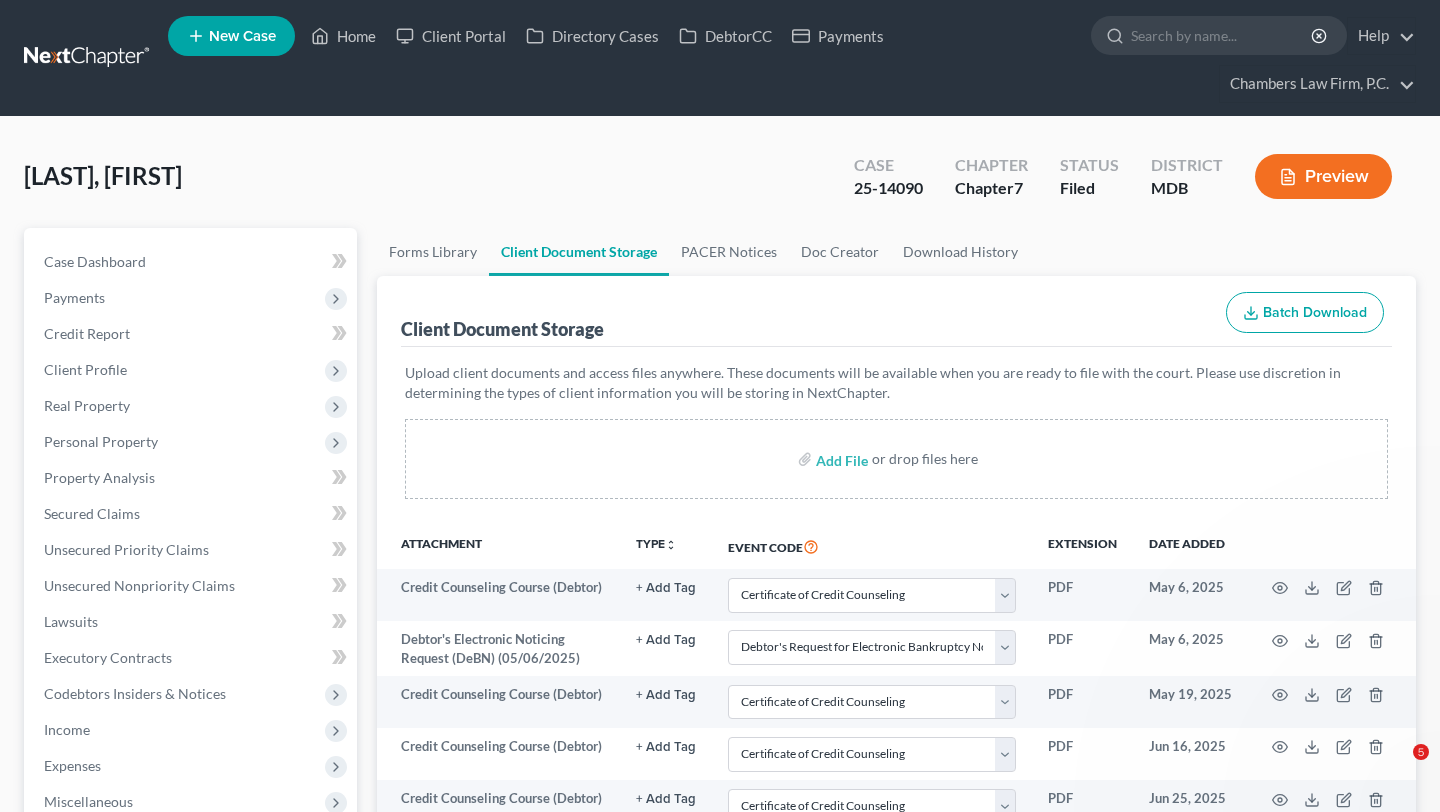 scroll, scrollTop: 0, scrollLeft: 0, axis: both 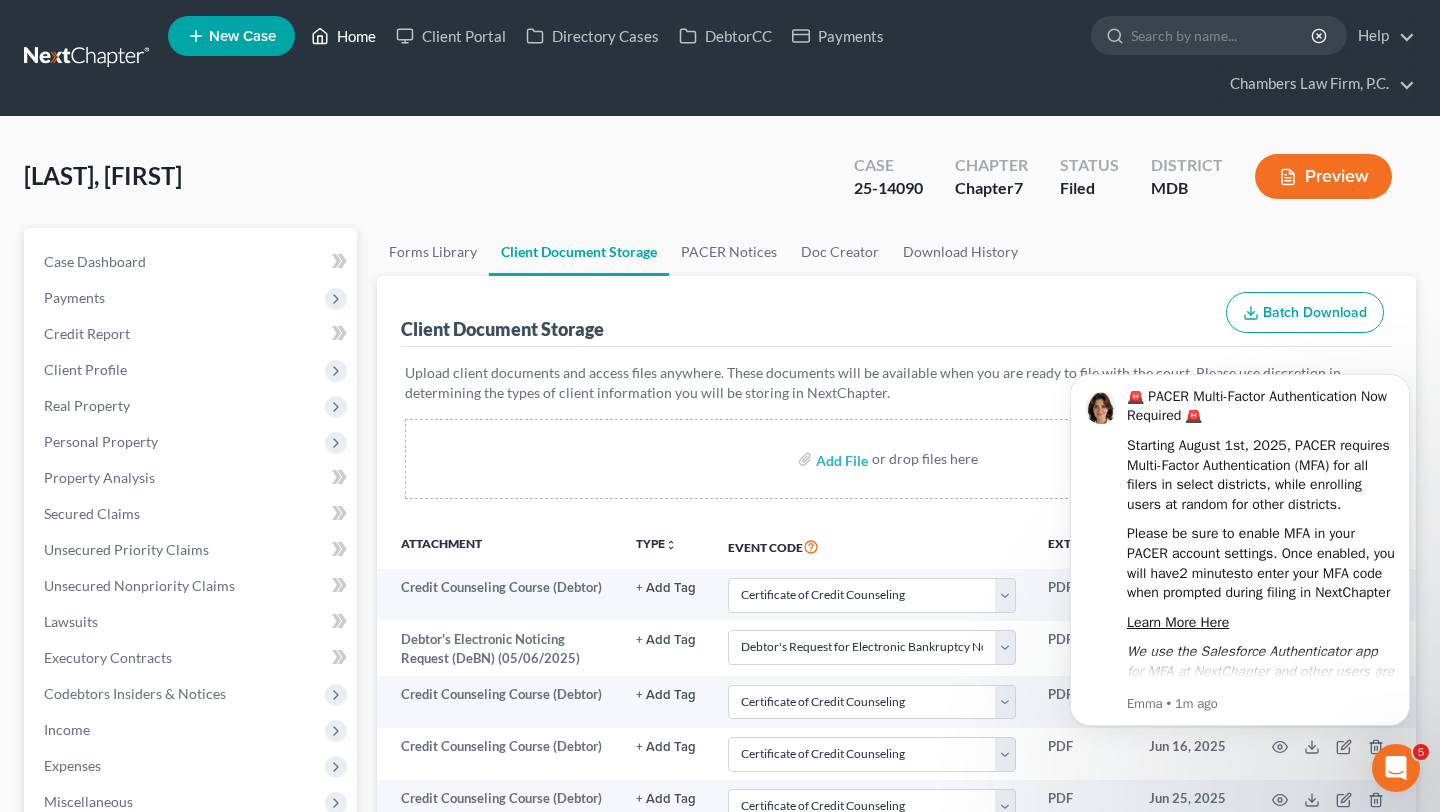 click on "Home" at bounding box center [343, 36] 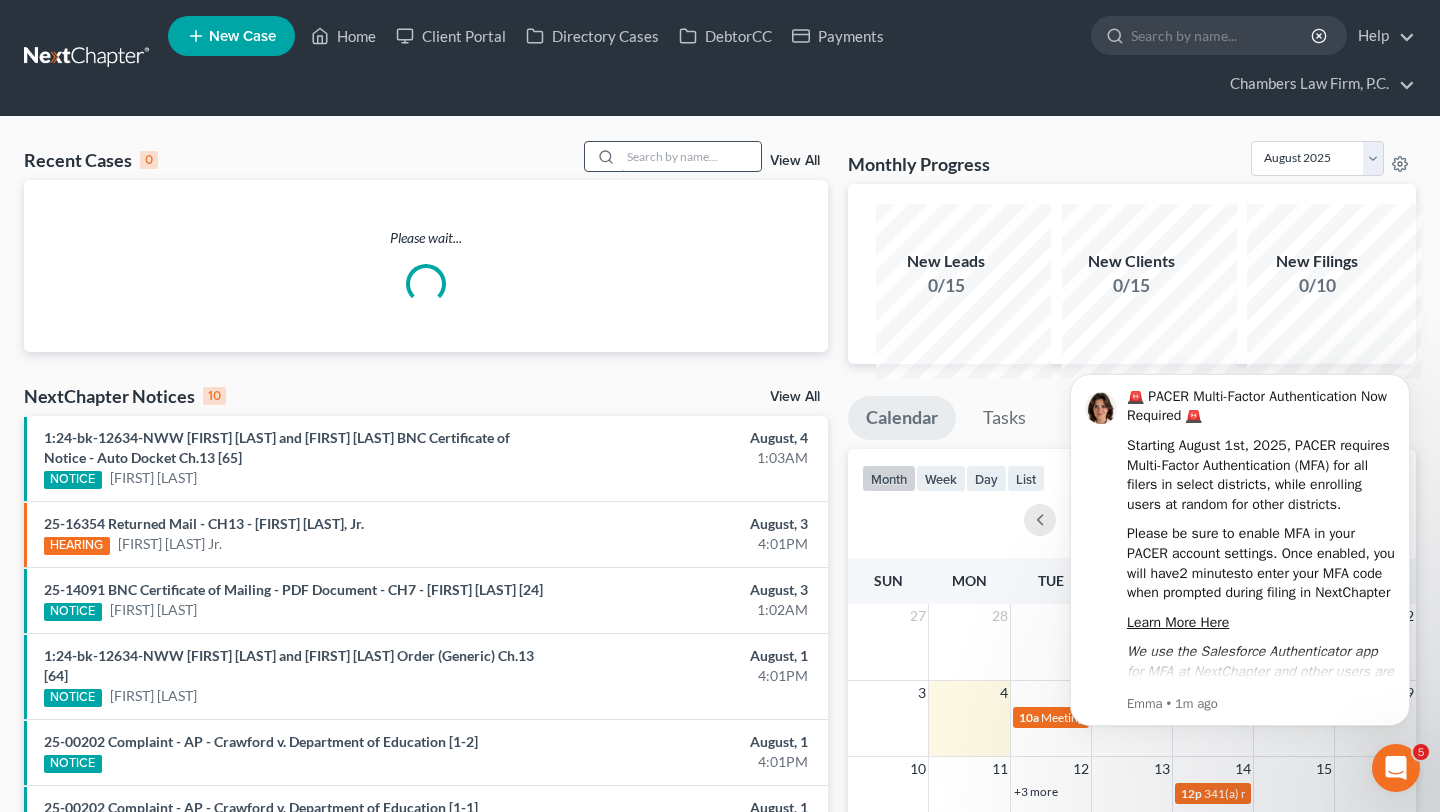 click at bounding box center [691, 156] 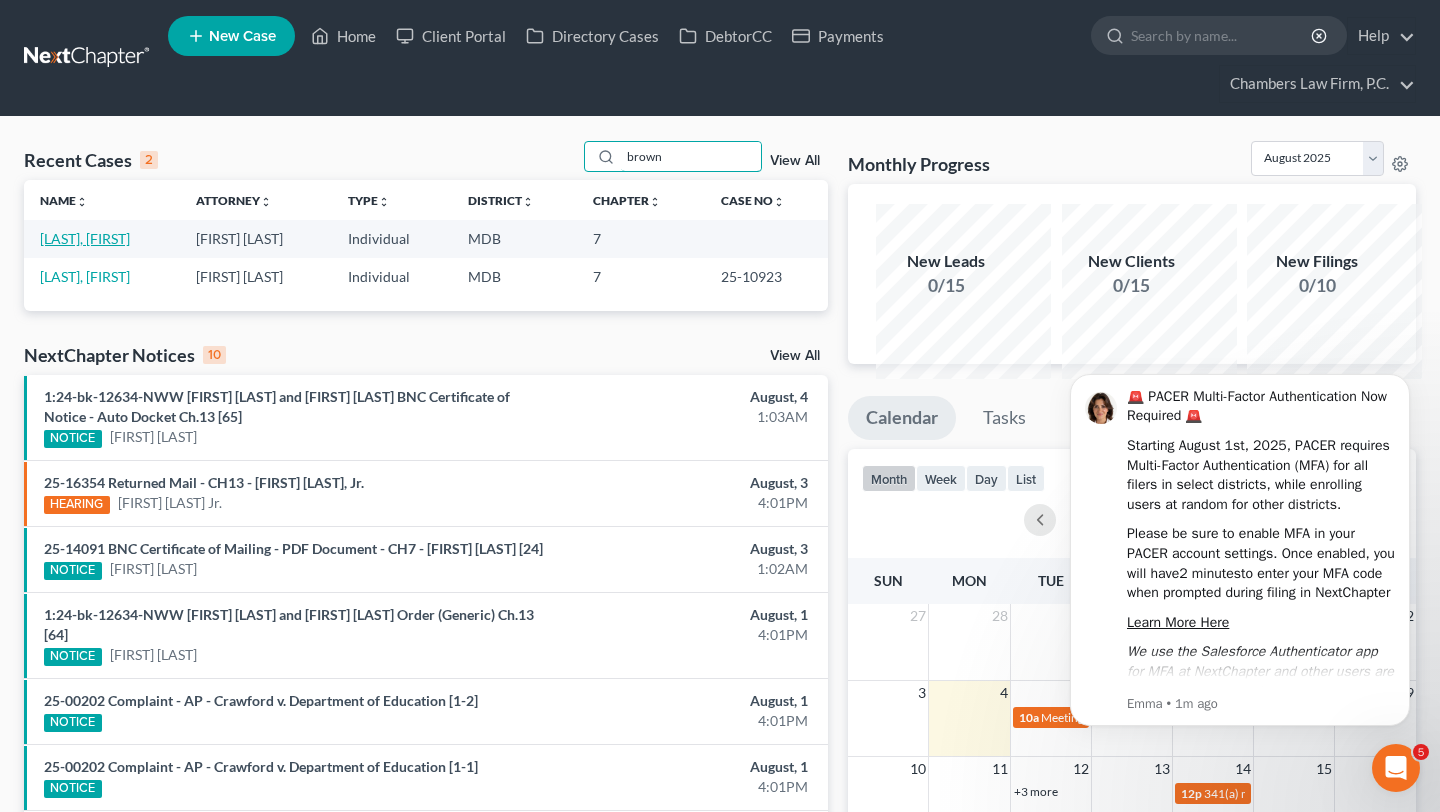 type on "brown" 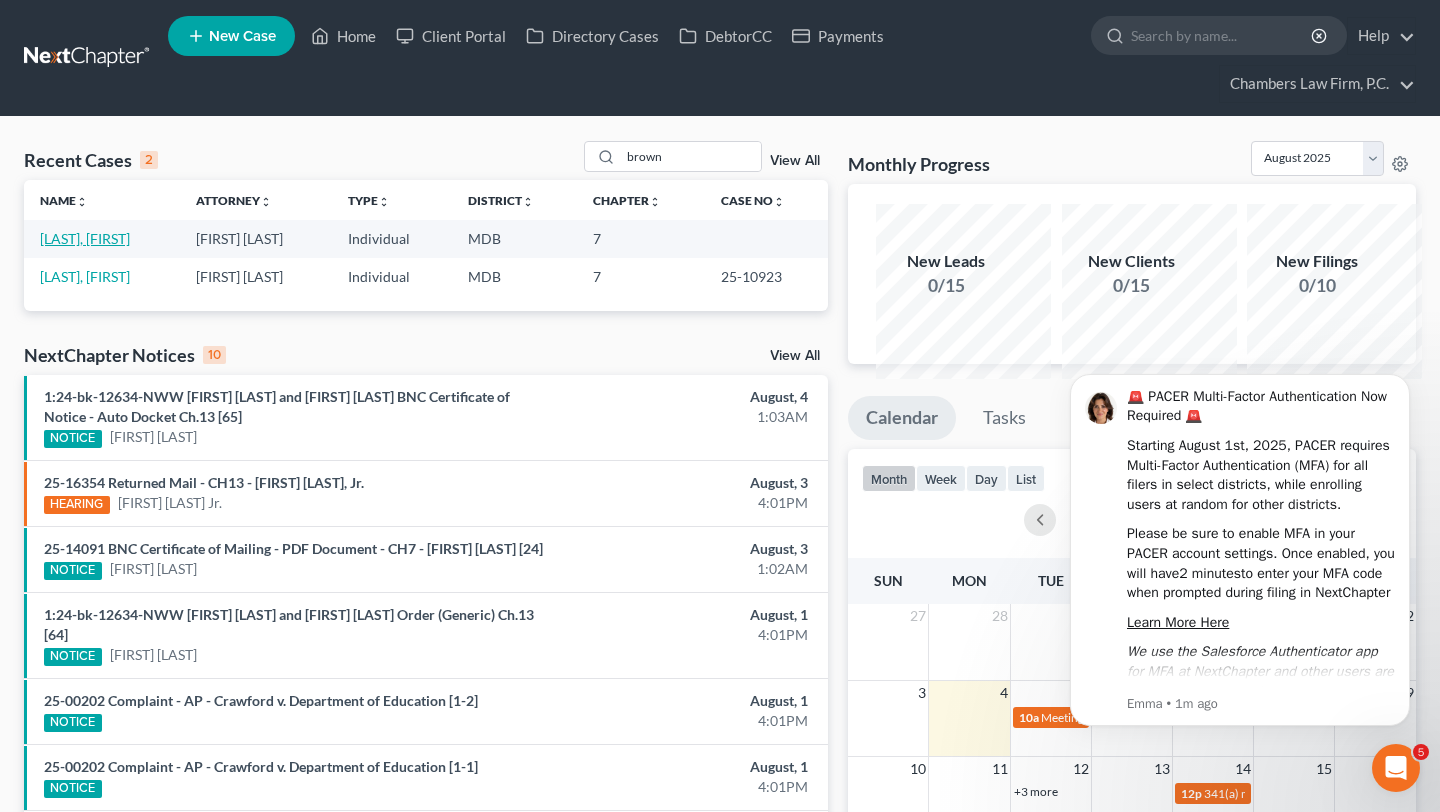 click on "[LAST], [FIRST]" at bounding box center [85, 238] 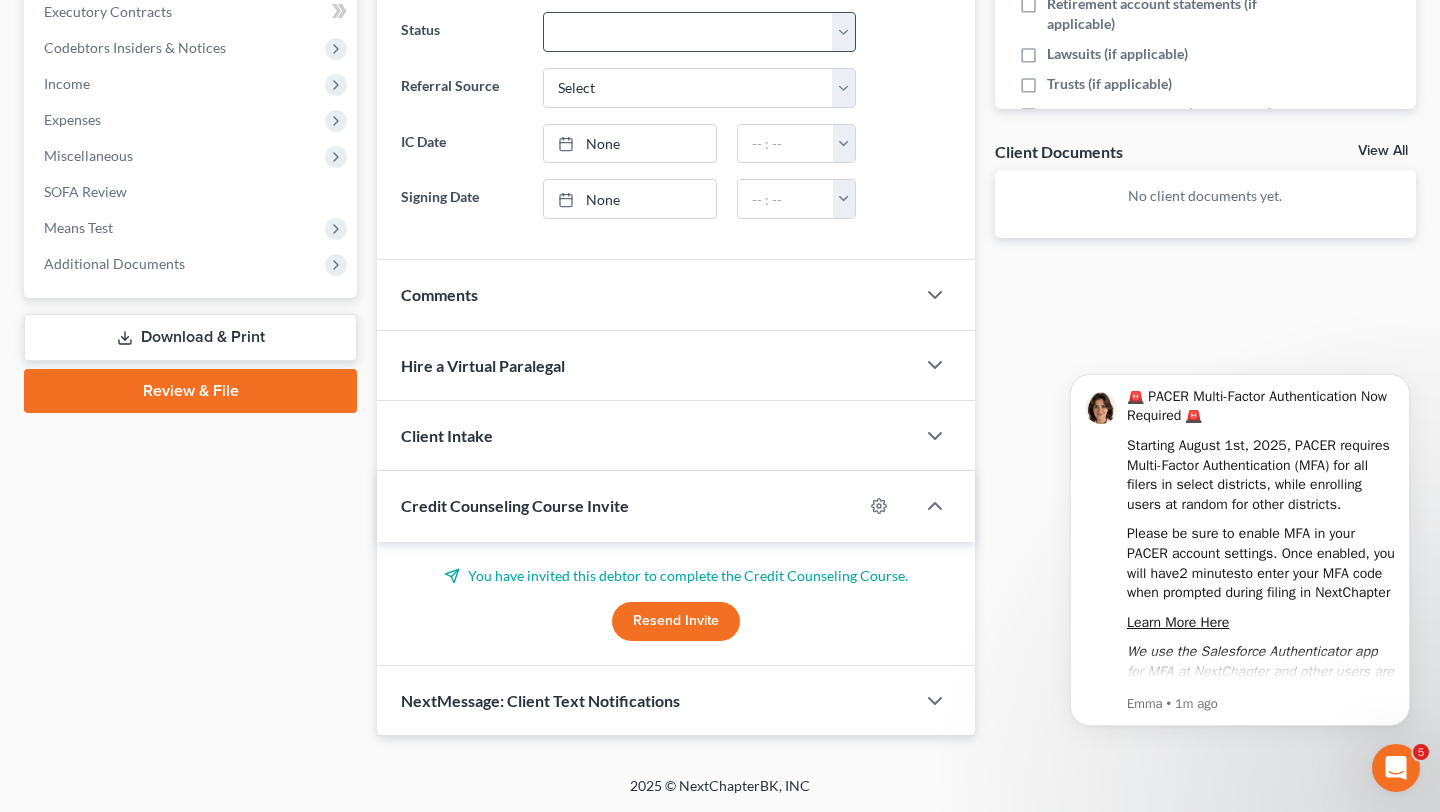 scroll, scrollTop: 1037, scrollLeft: 0, axis: vertical 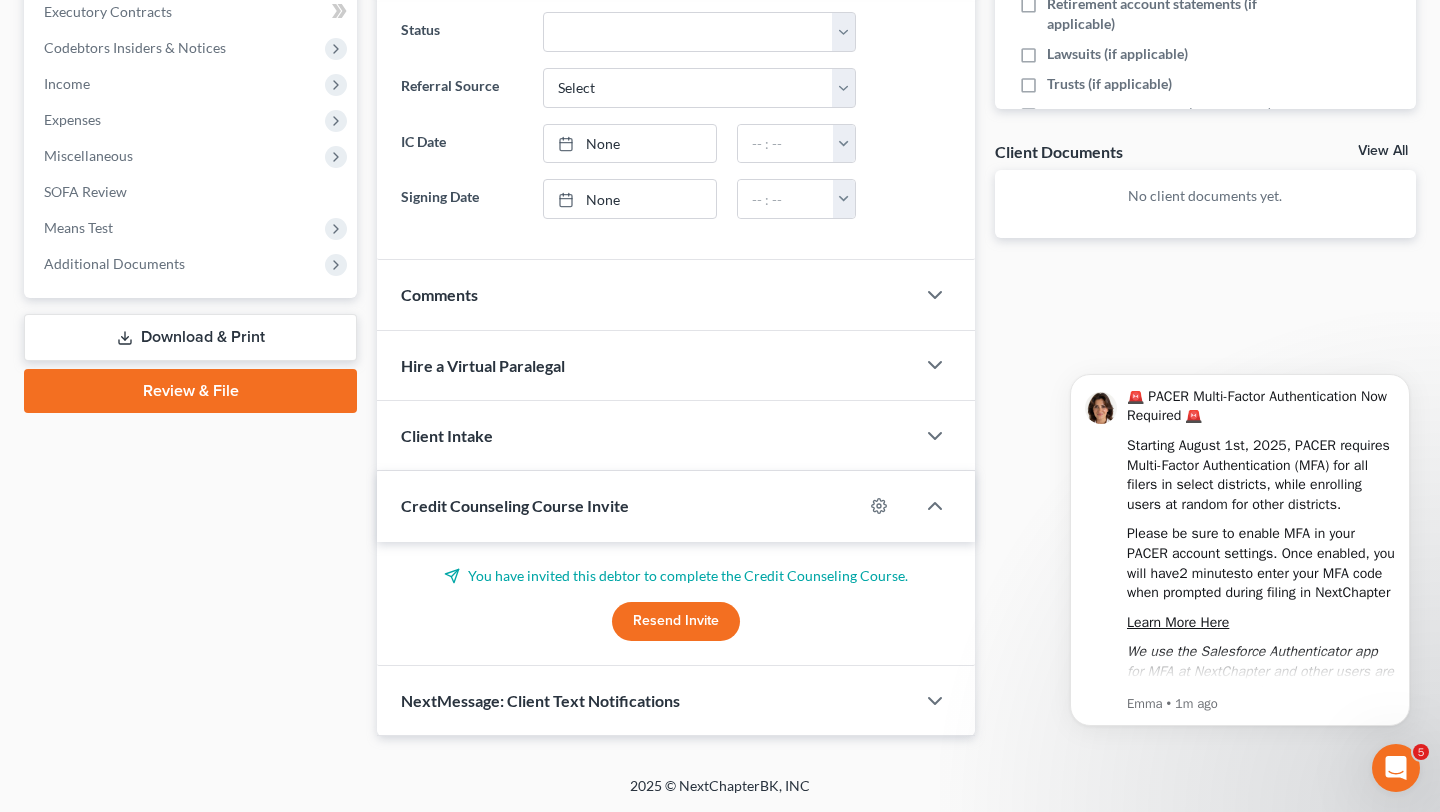 click on "Resend Invite" at bounding box center [676, 622] 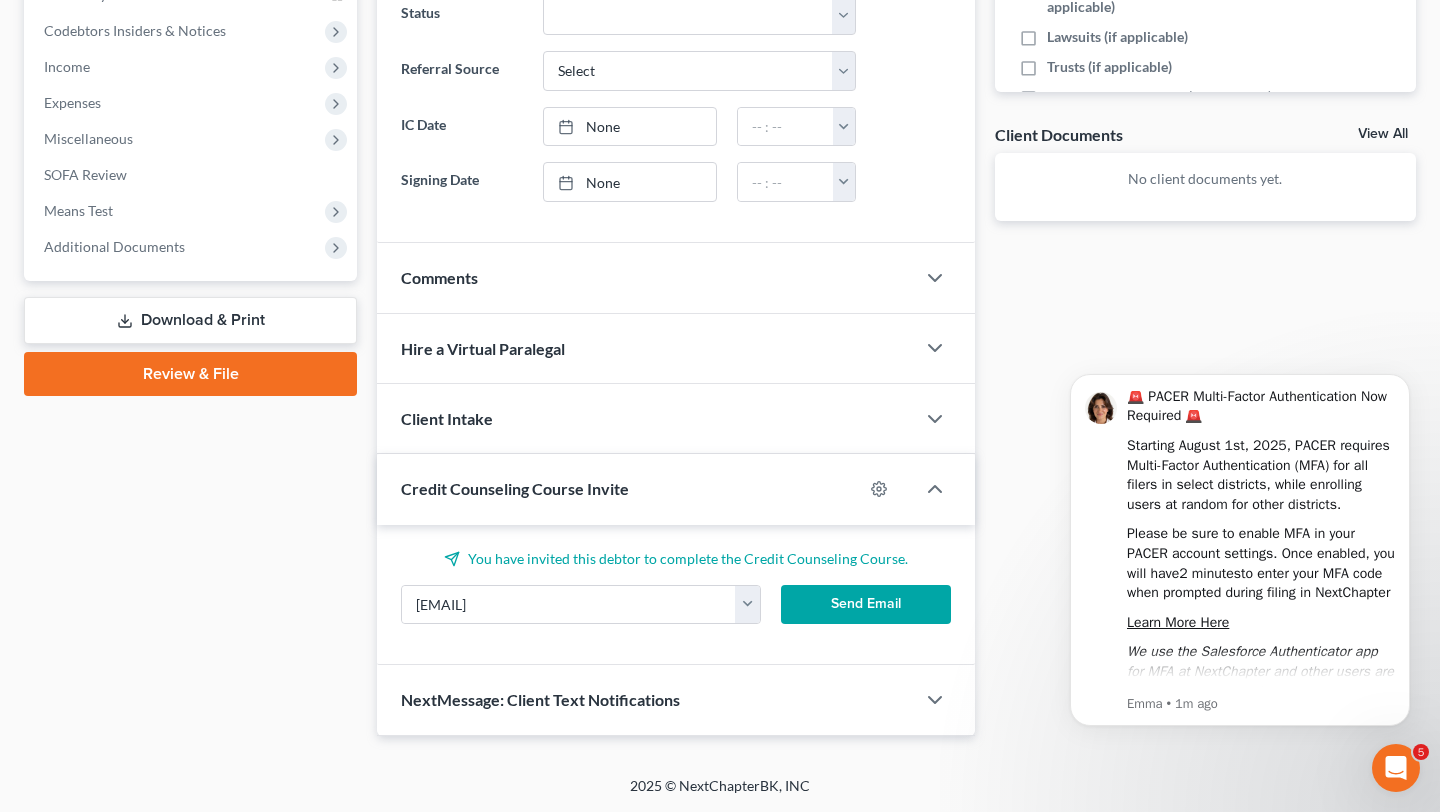 click on "Send Email" at bounding box center [866, 605] 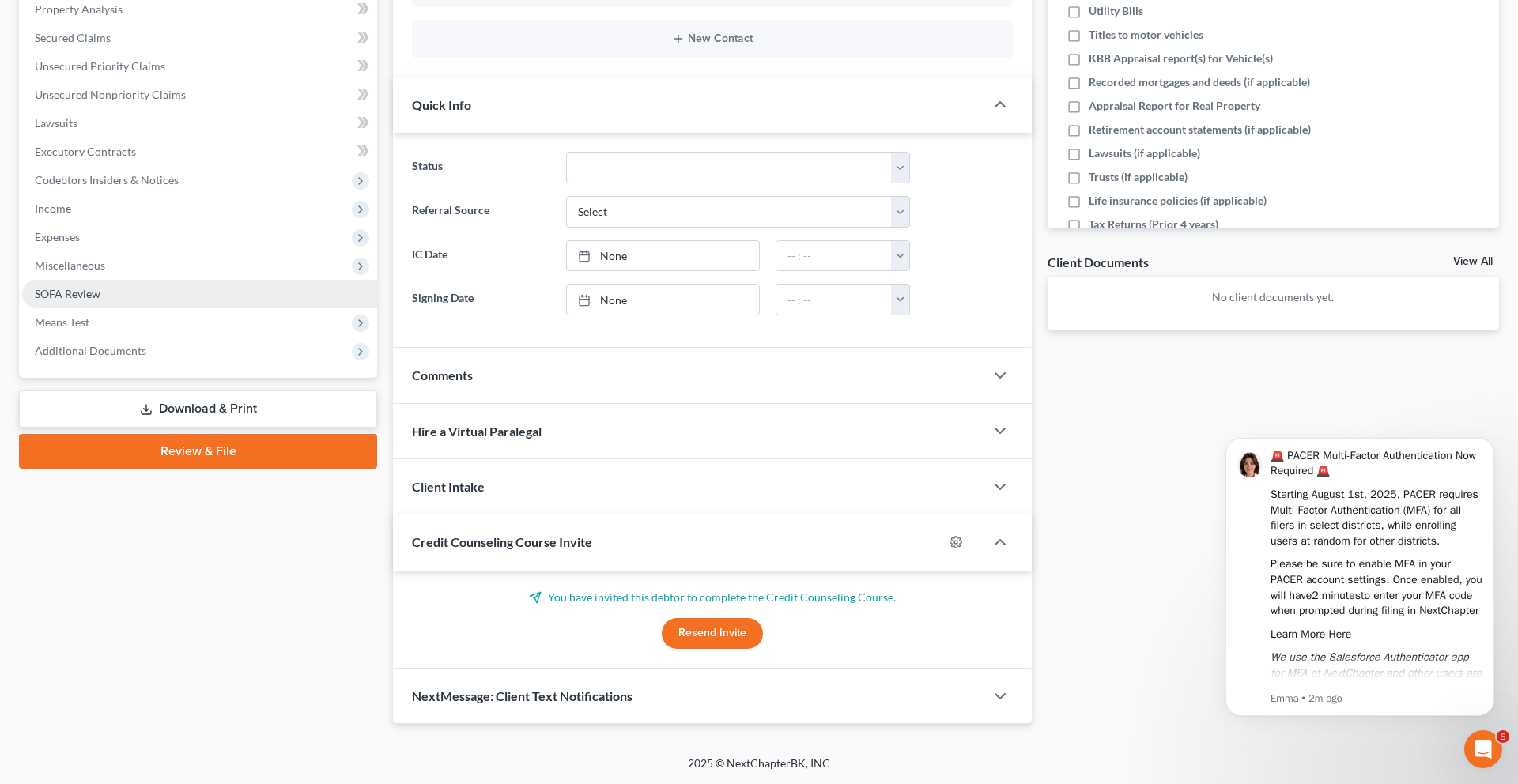 scroll, scrollTop: 0, scrollLeft: 0, axis: both 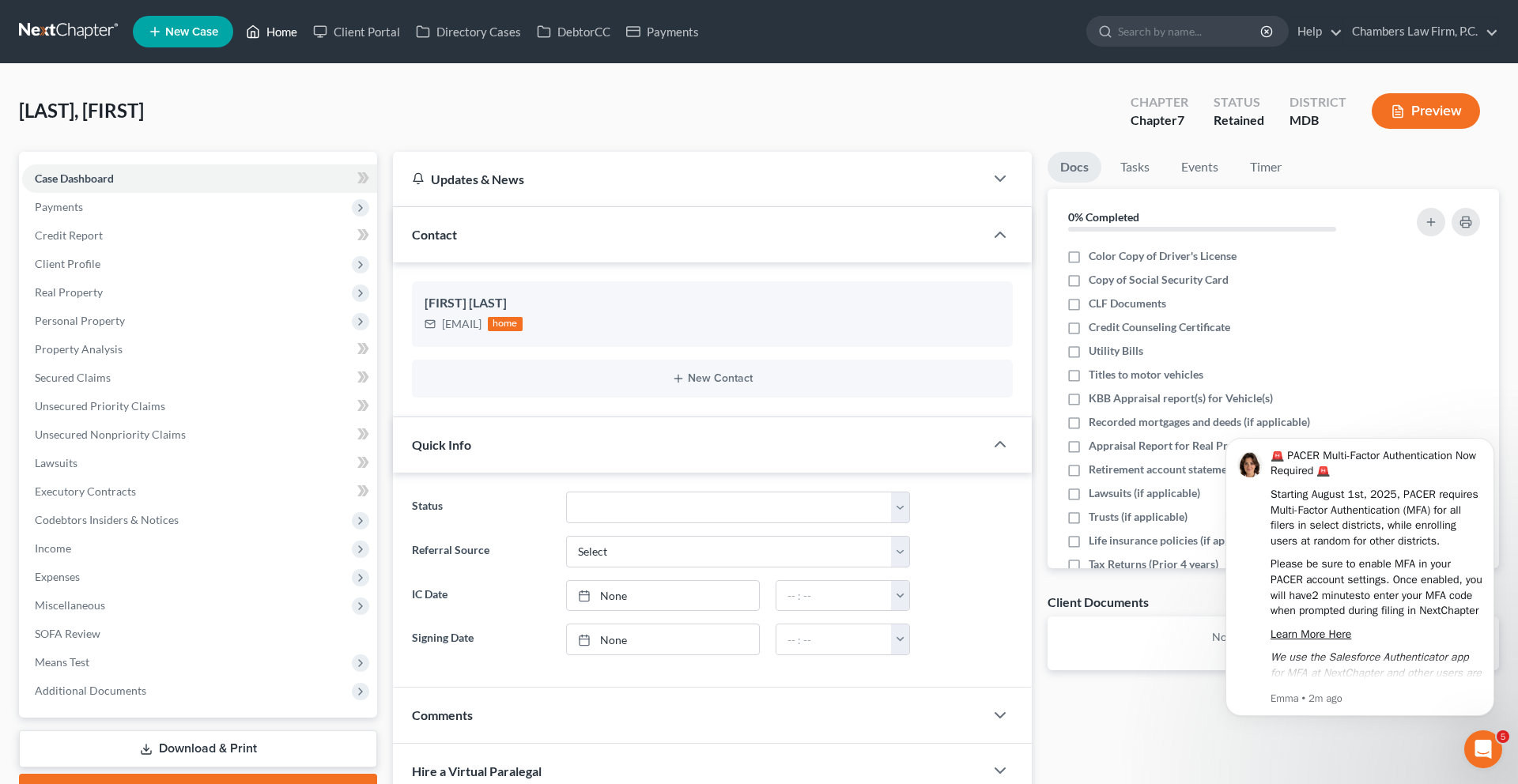 click on "Home" at bounding box center (271, 32) 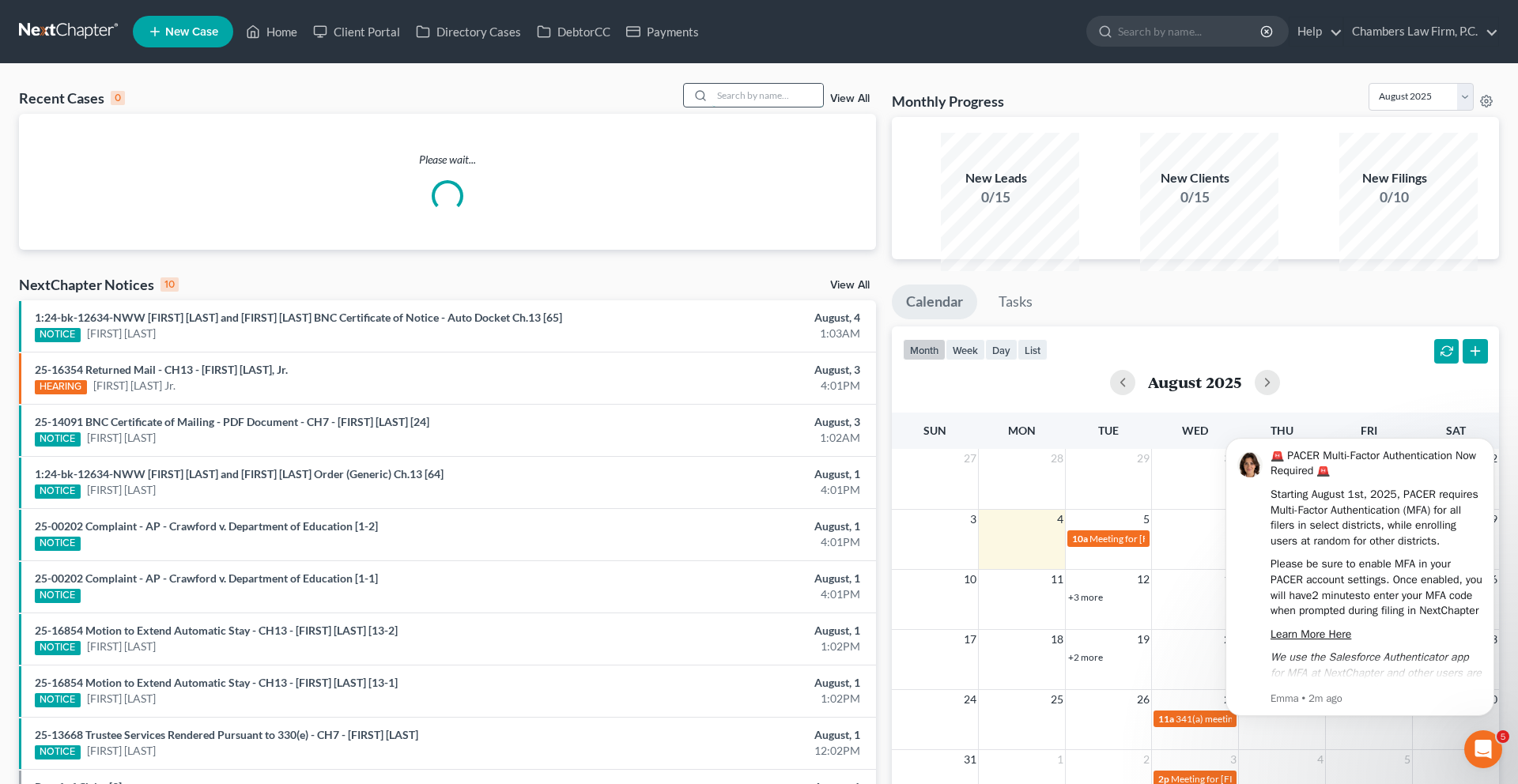 click at bounding box center (768, 95) 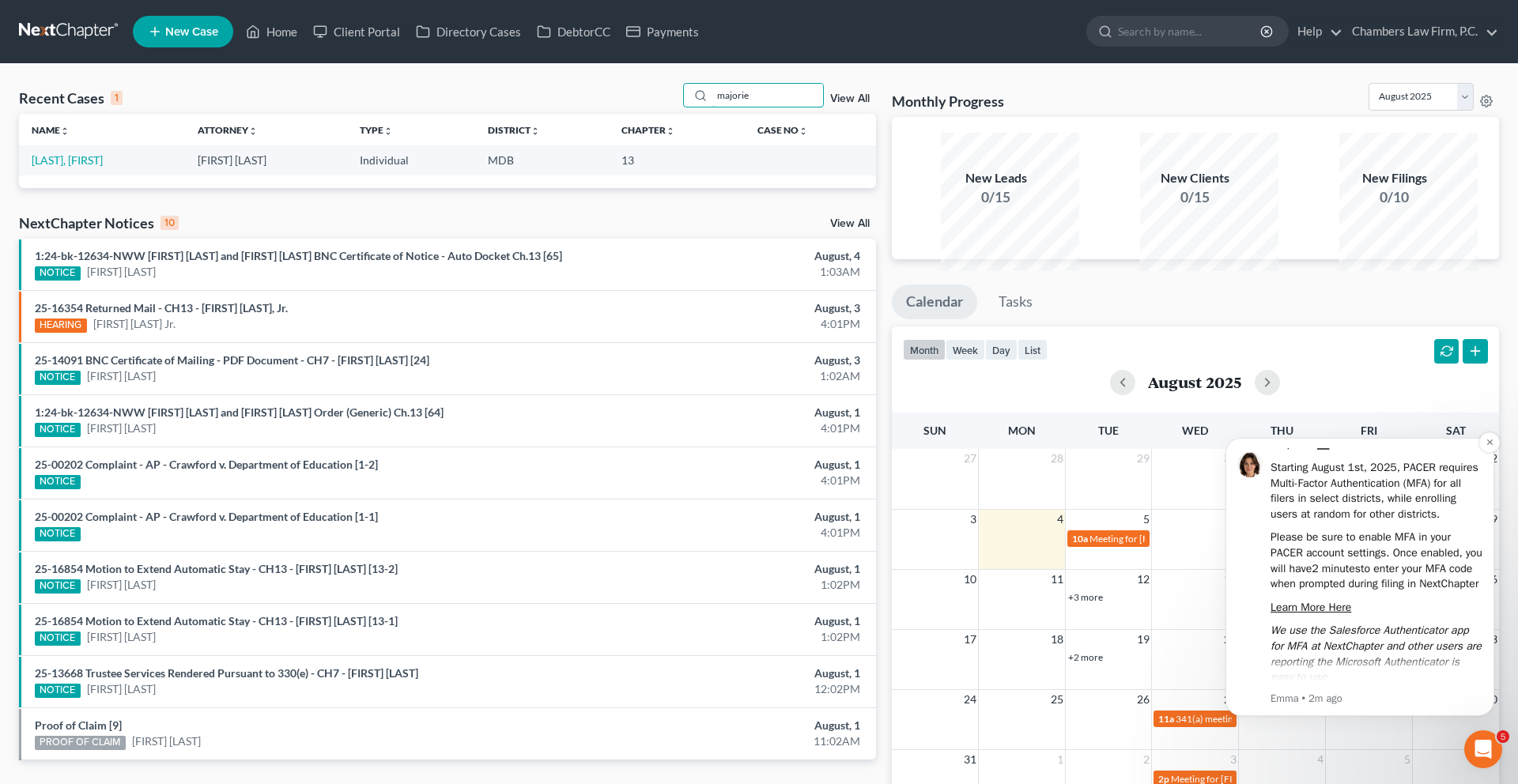 scroll, scrollTop: 34, scrollLeft: 0, axis: vertical 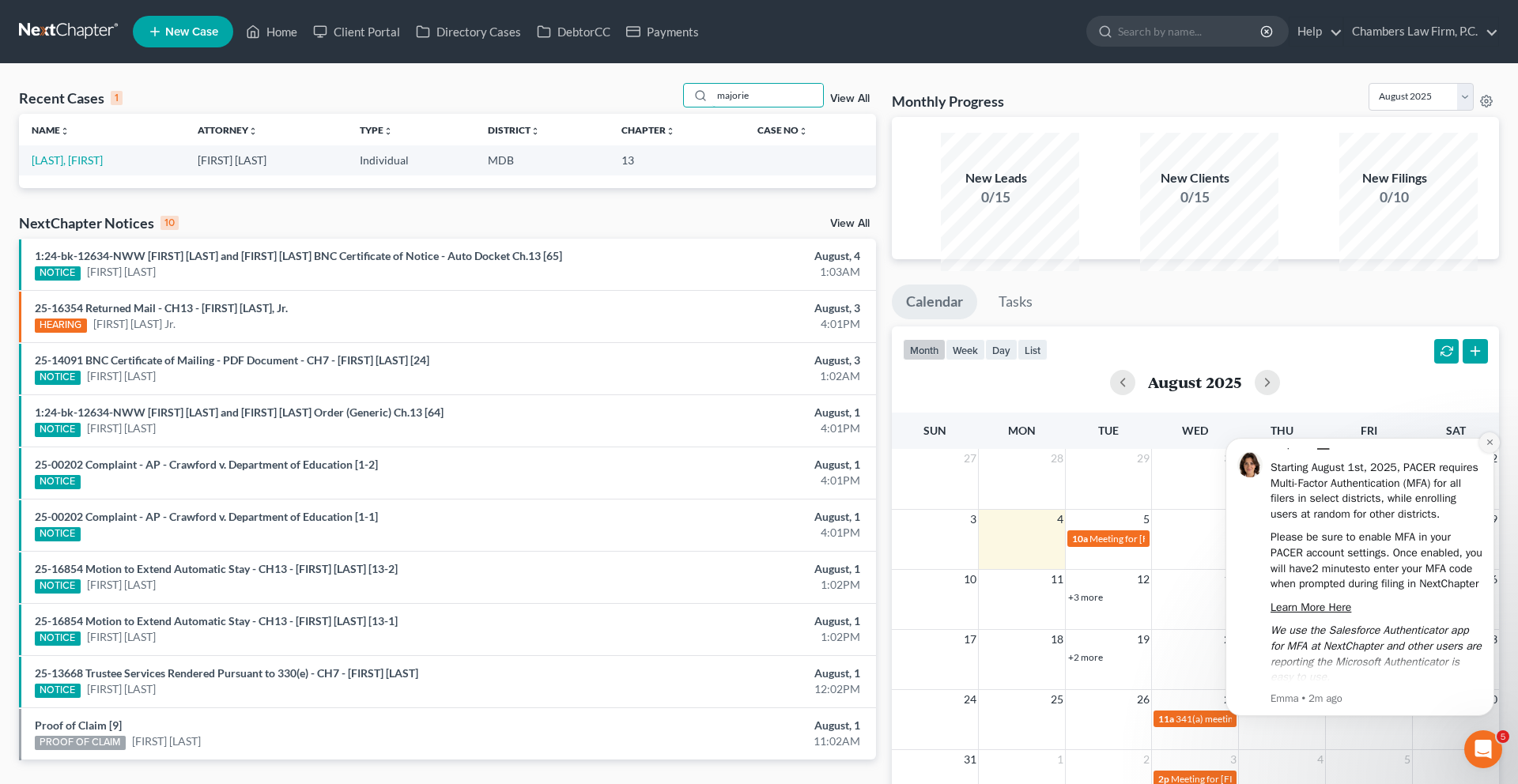type on "majorie" 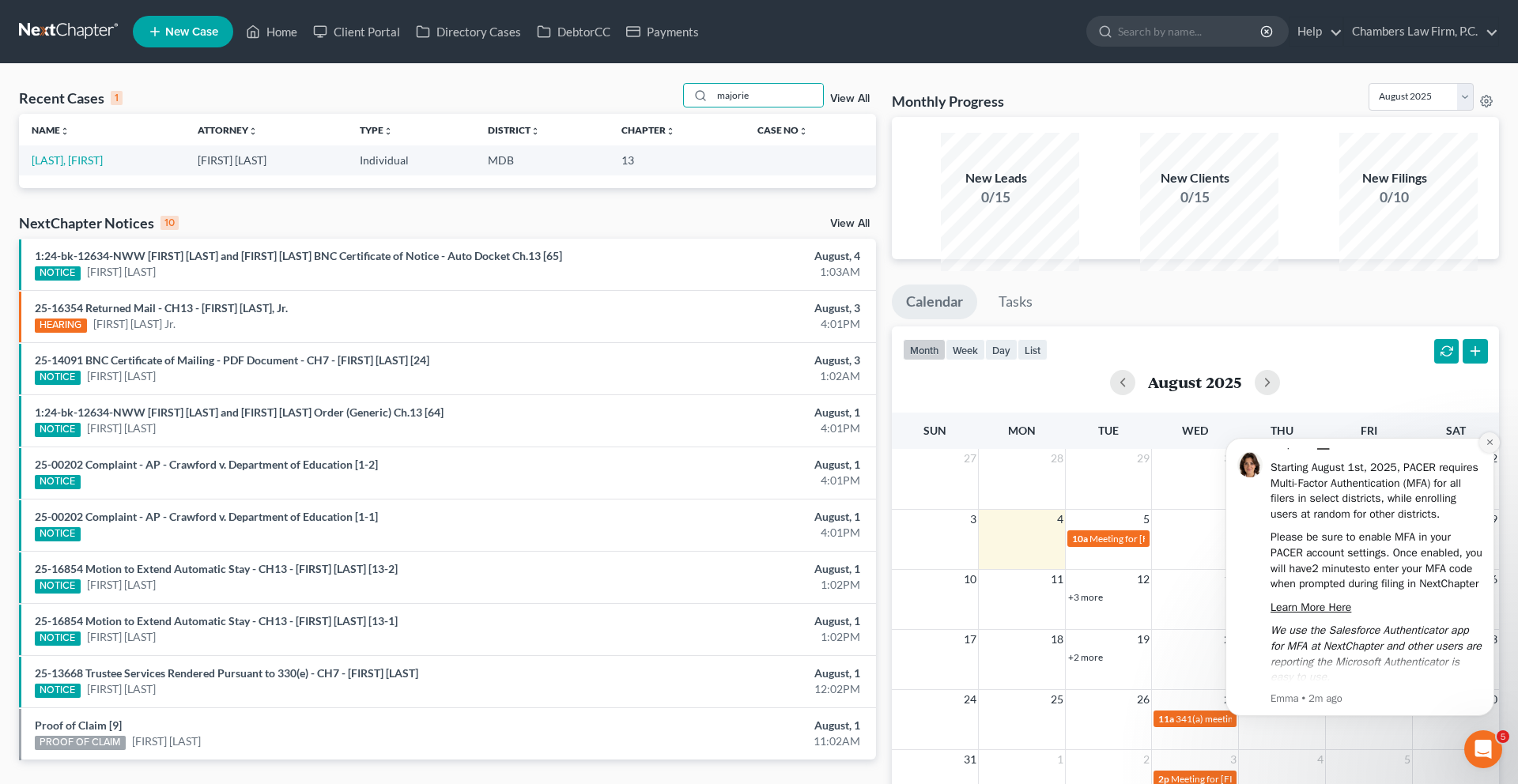 click at bounding box center (1490, 443) 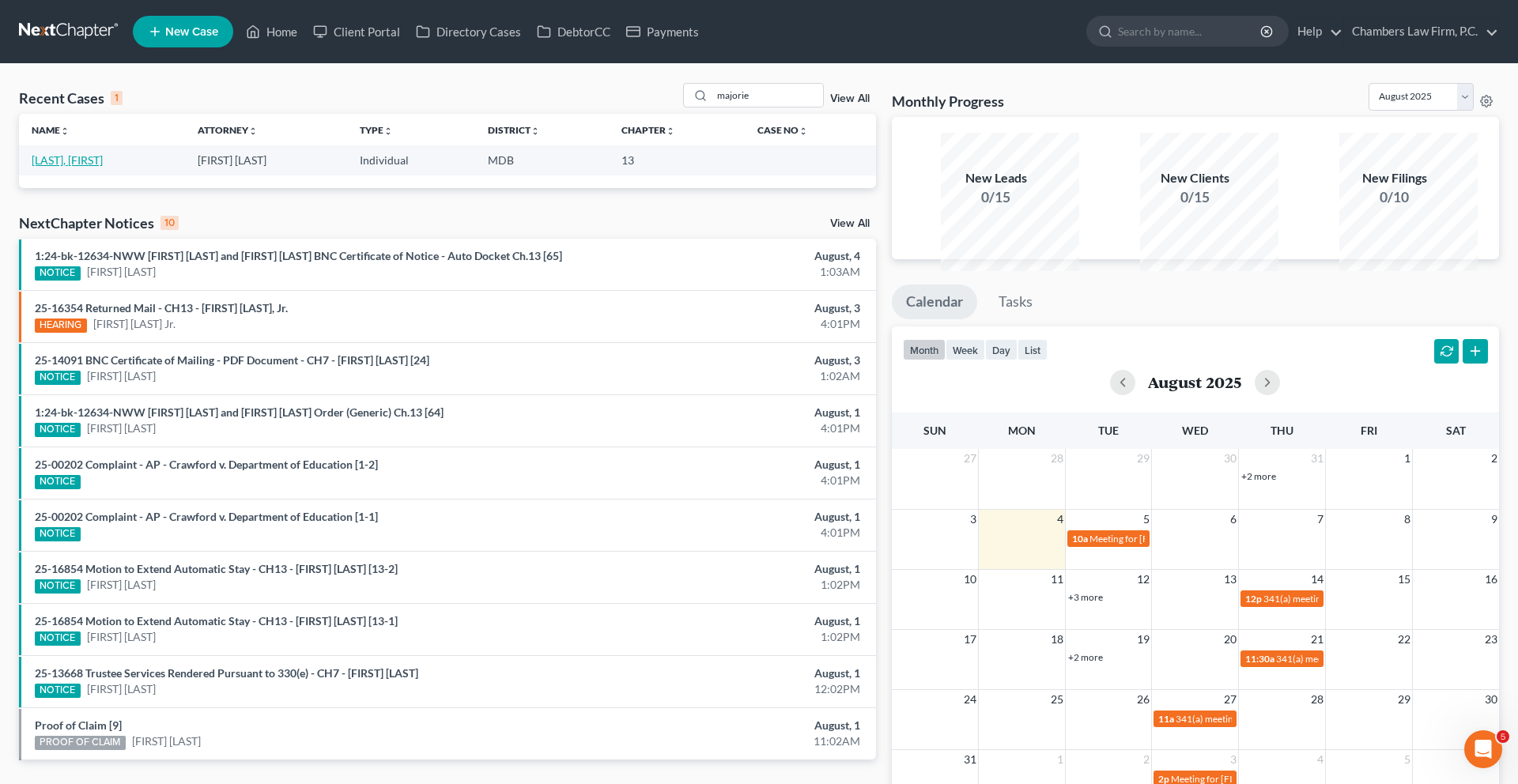 click on "[LAST], [FIRST]" at bounding box center (67, 160) 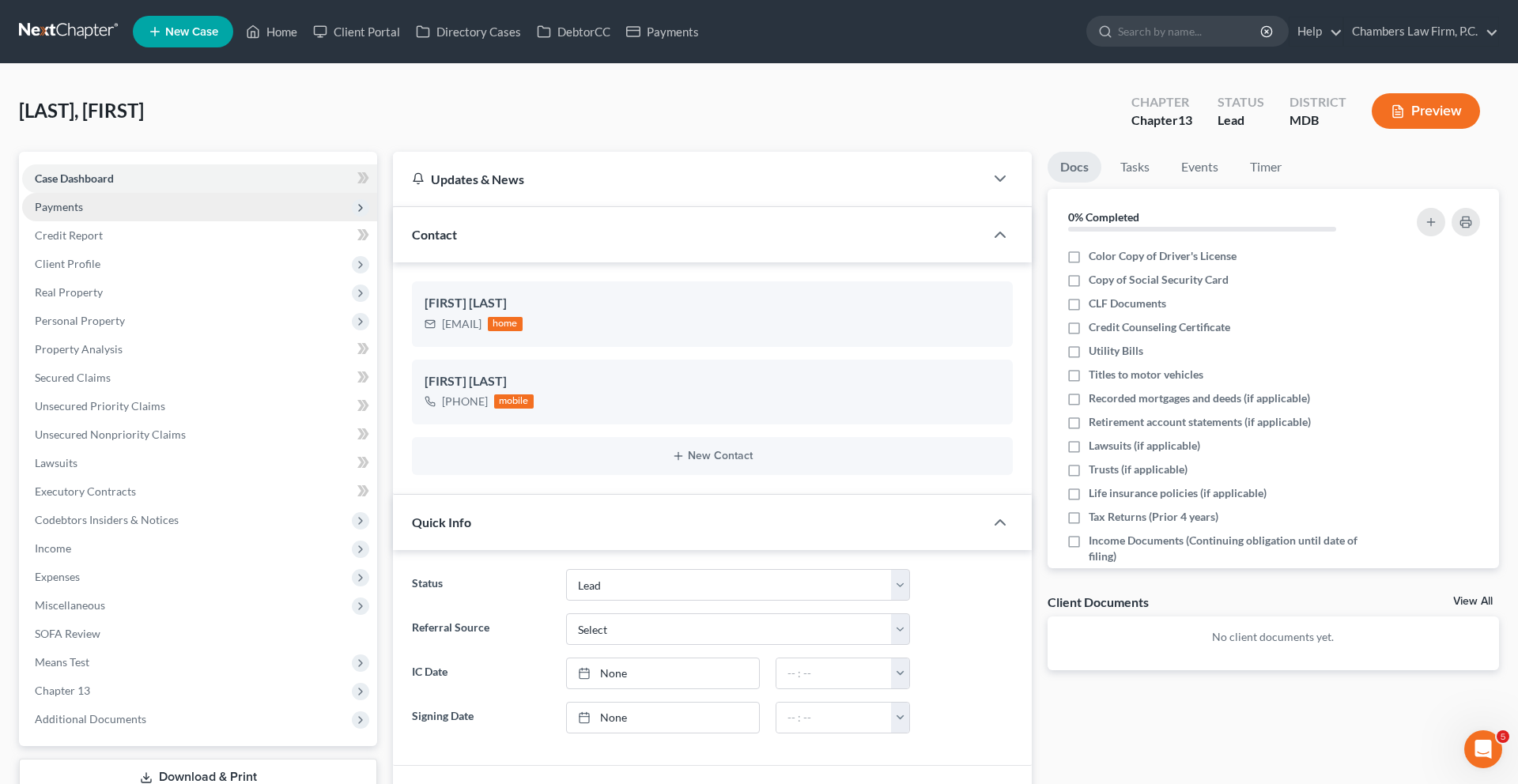 click on "Payments" at bounding box center [59, 206] 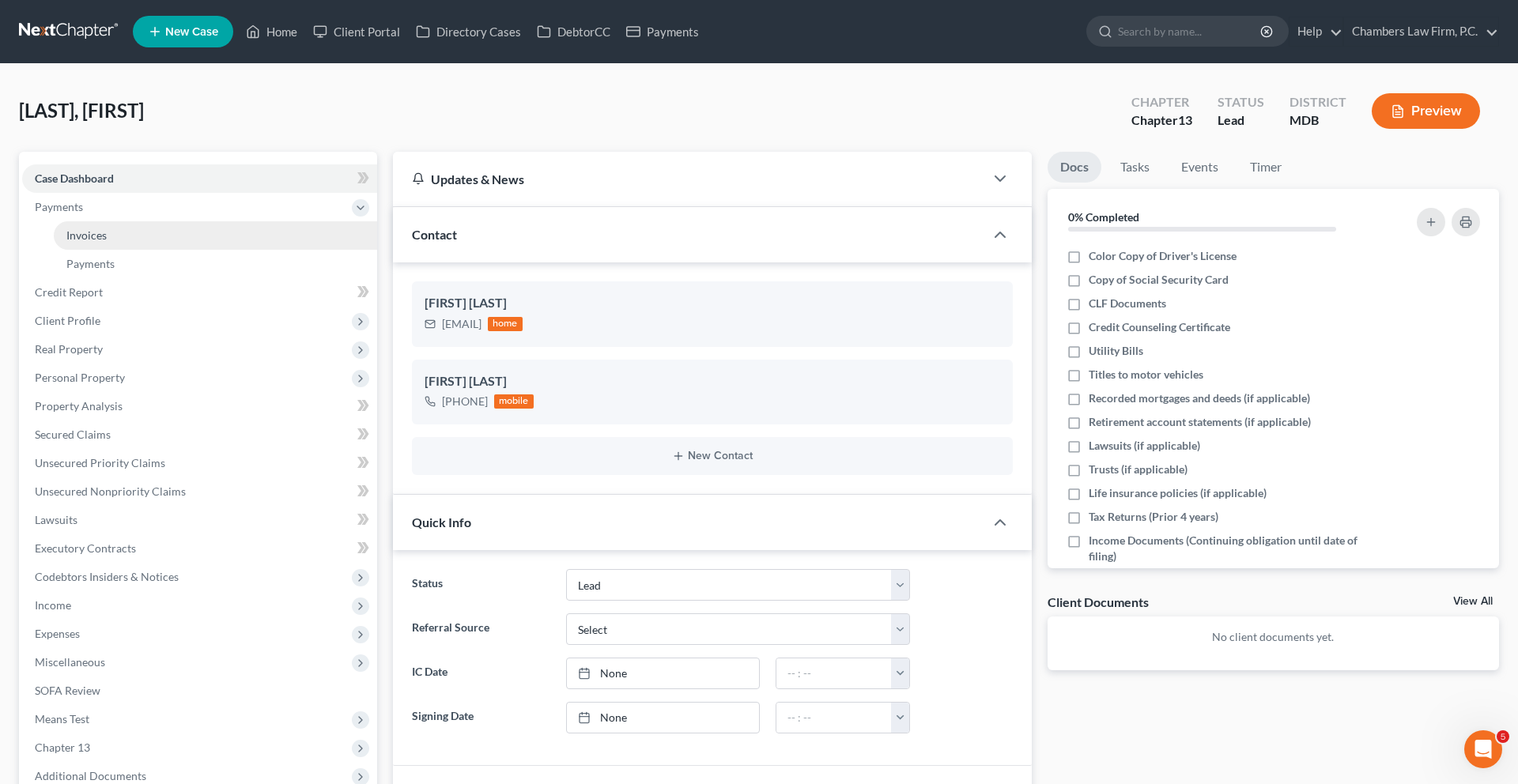 click on "Invoices" at bounding box center (215, 236) 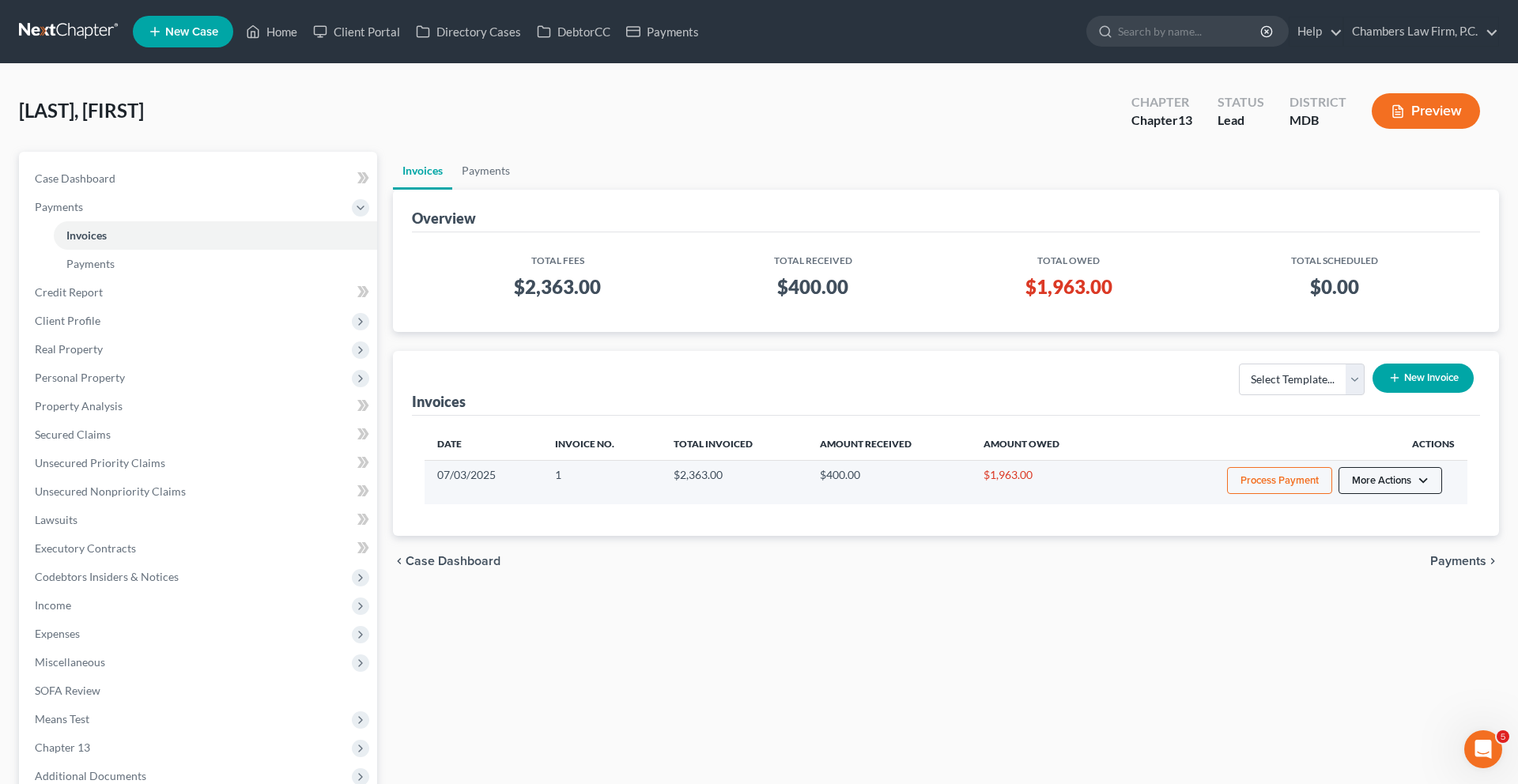 click on "More Actions" at bounding box center (1390, 481) 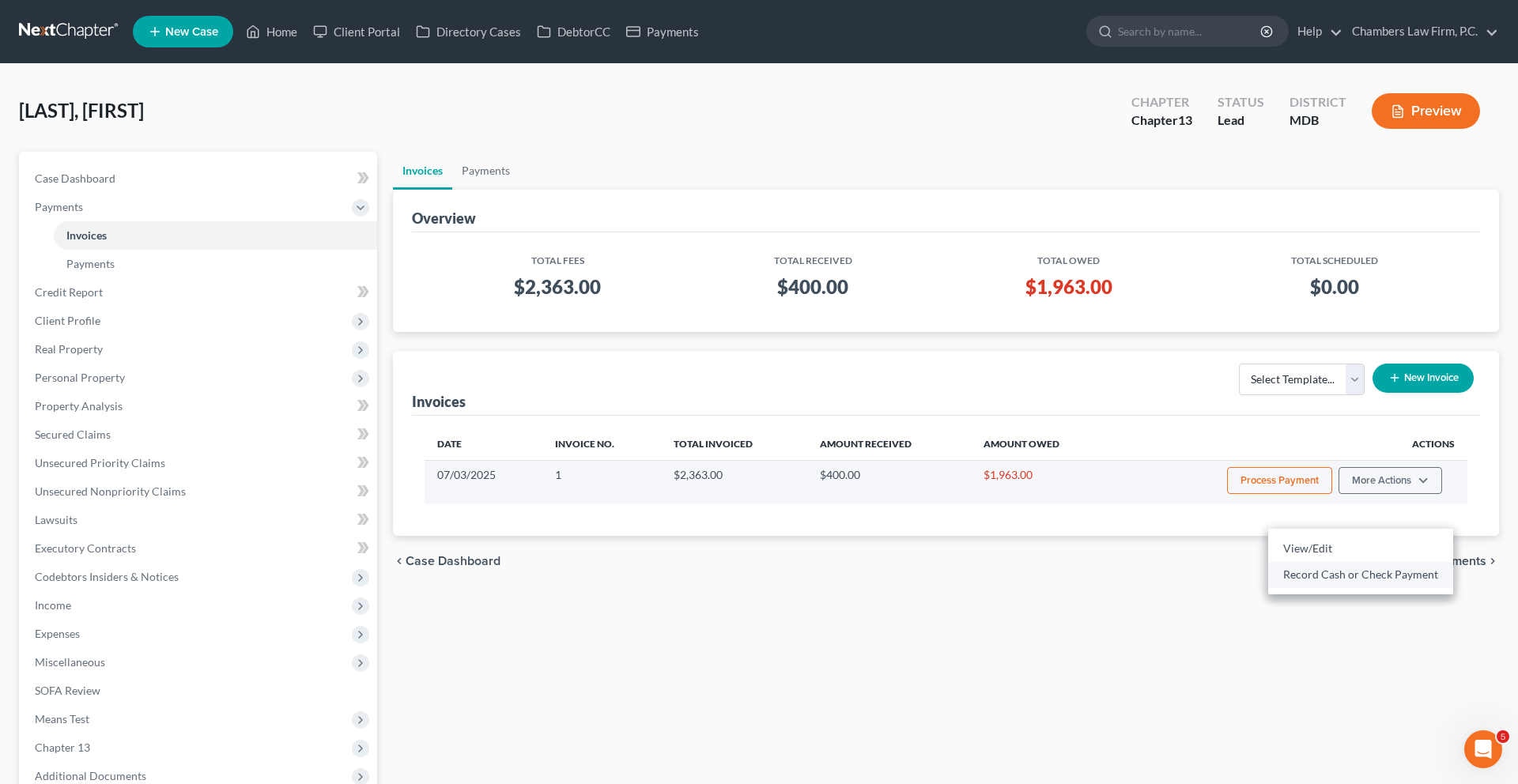 click on "Record Cash or Check Payment" at bounding box center (1361, 575) 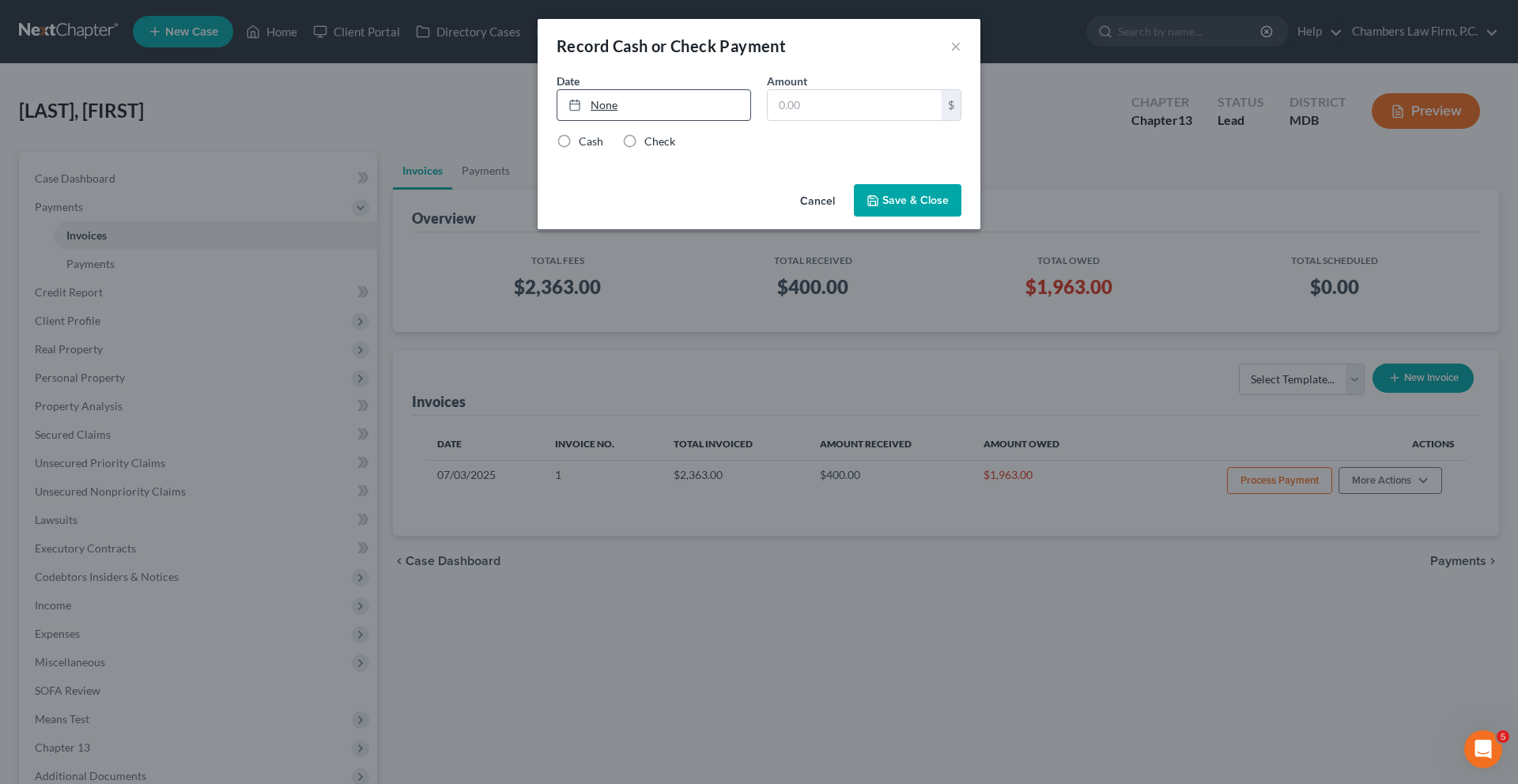 click on "None" at bounding box center (654, 105) 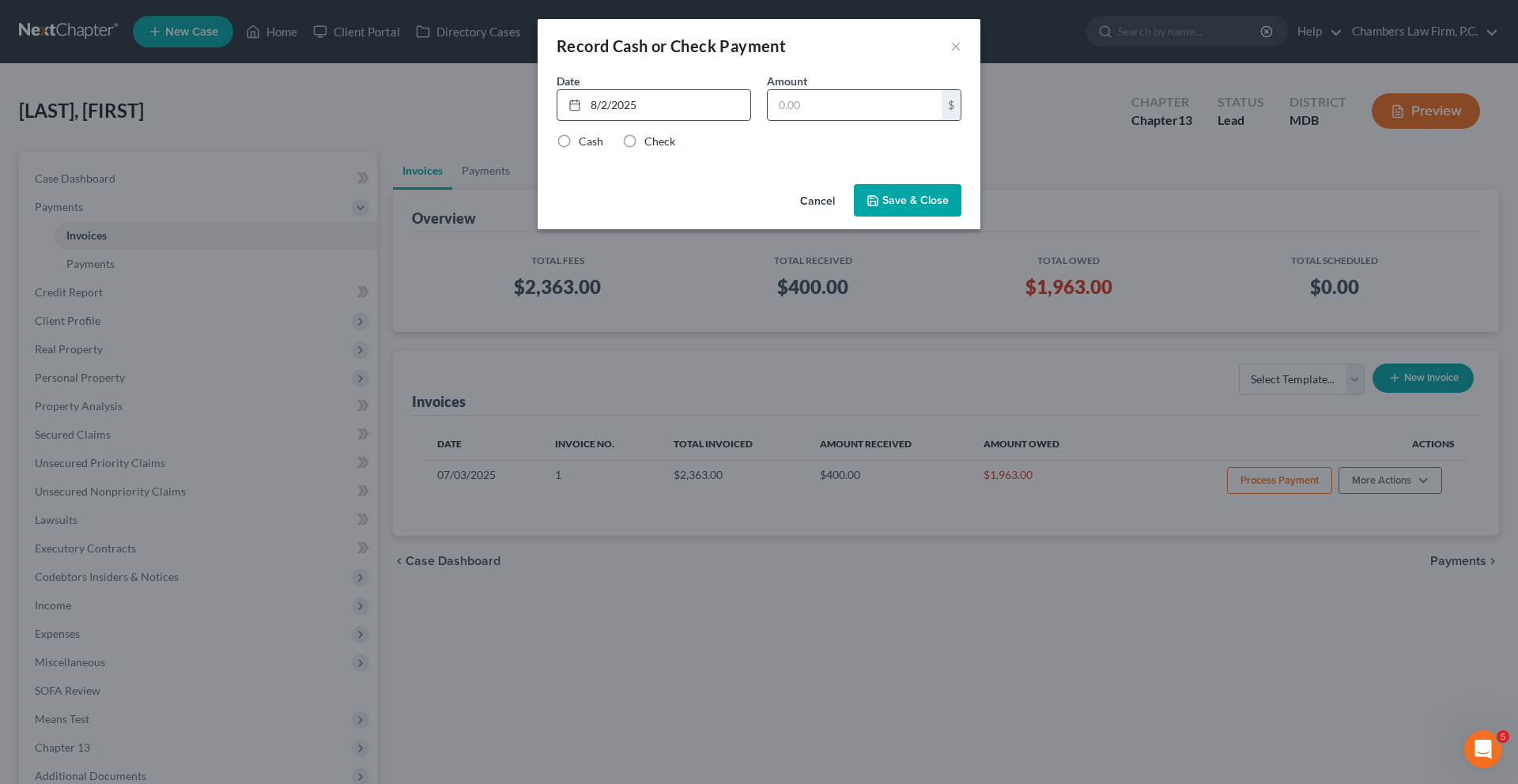 click at bounding box center [855, 105] 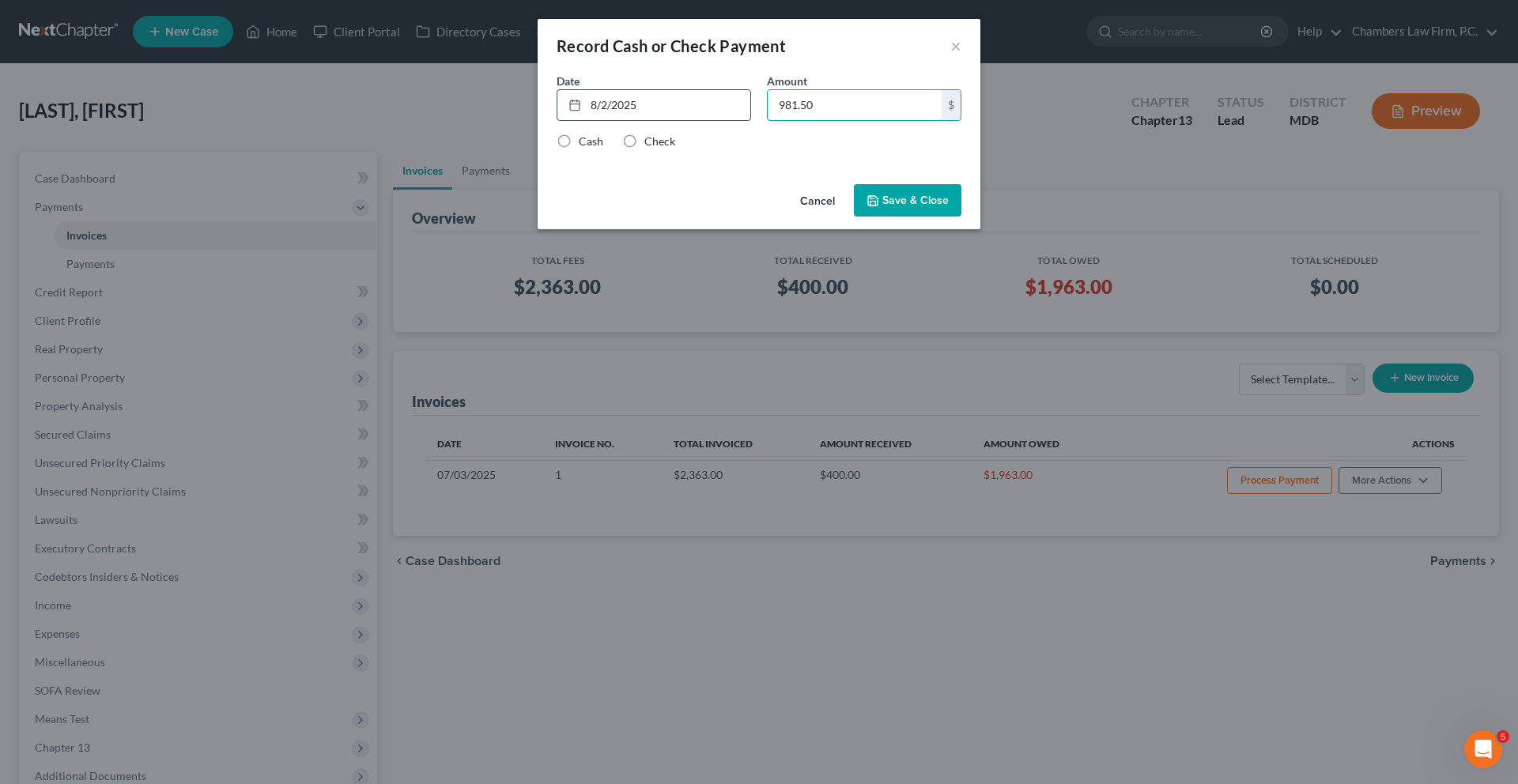 type on "981.50" 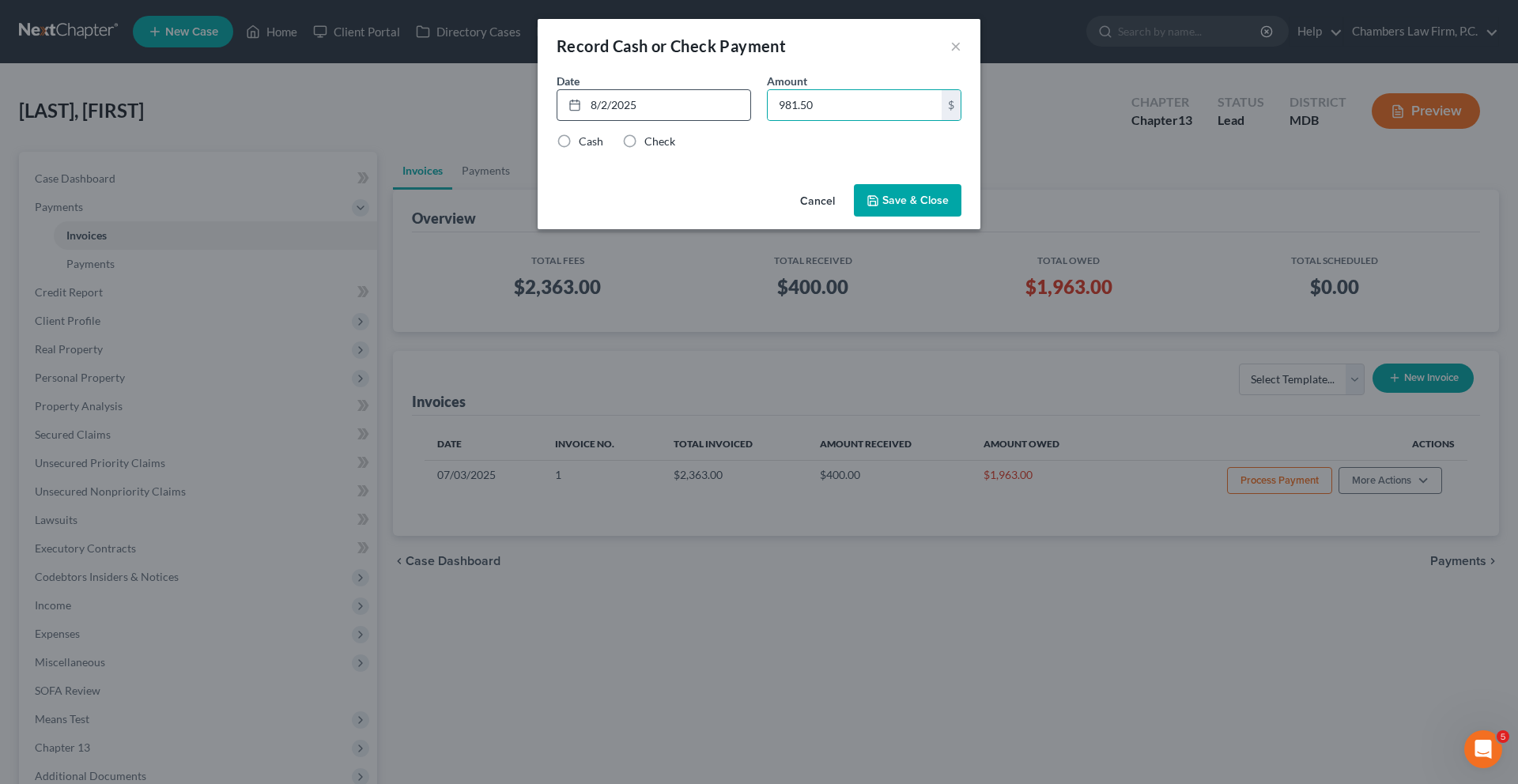 click on "Check" at bounding box center (659, 141) 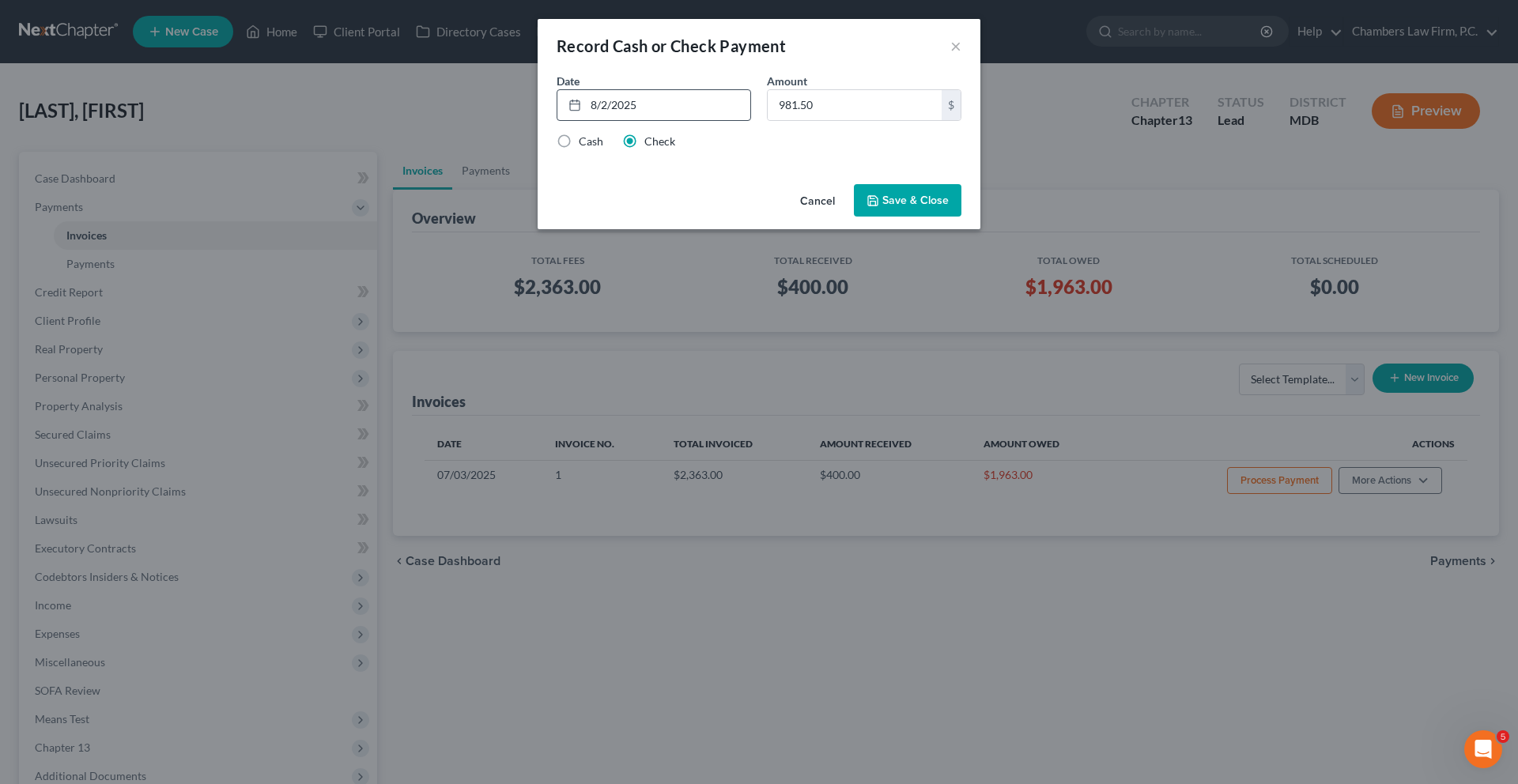 click on "Save & Close" at bounding box center (908, 201) 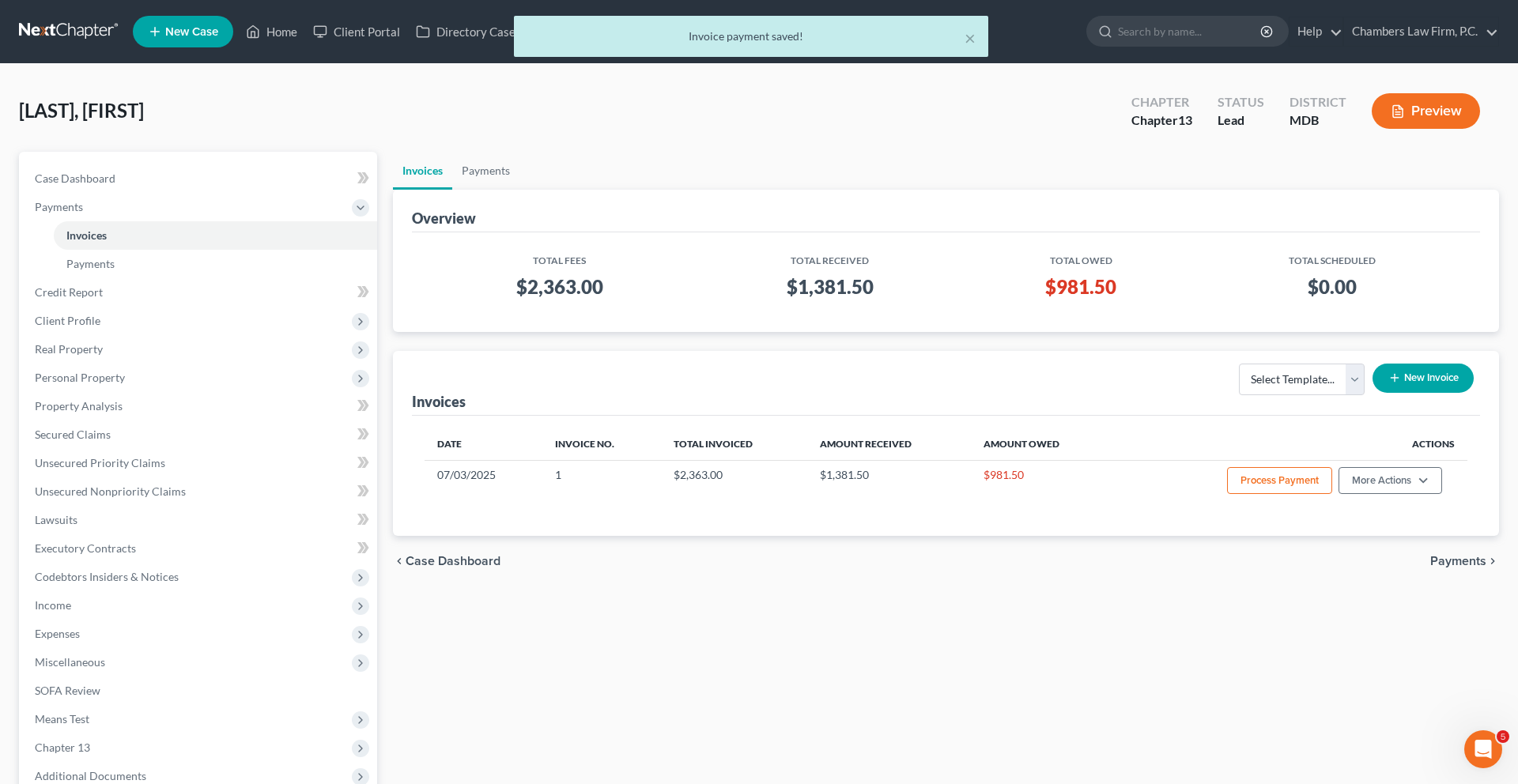 click on "×                     Invoice payment saved!" at bounding box center [751, 40] 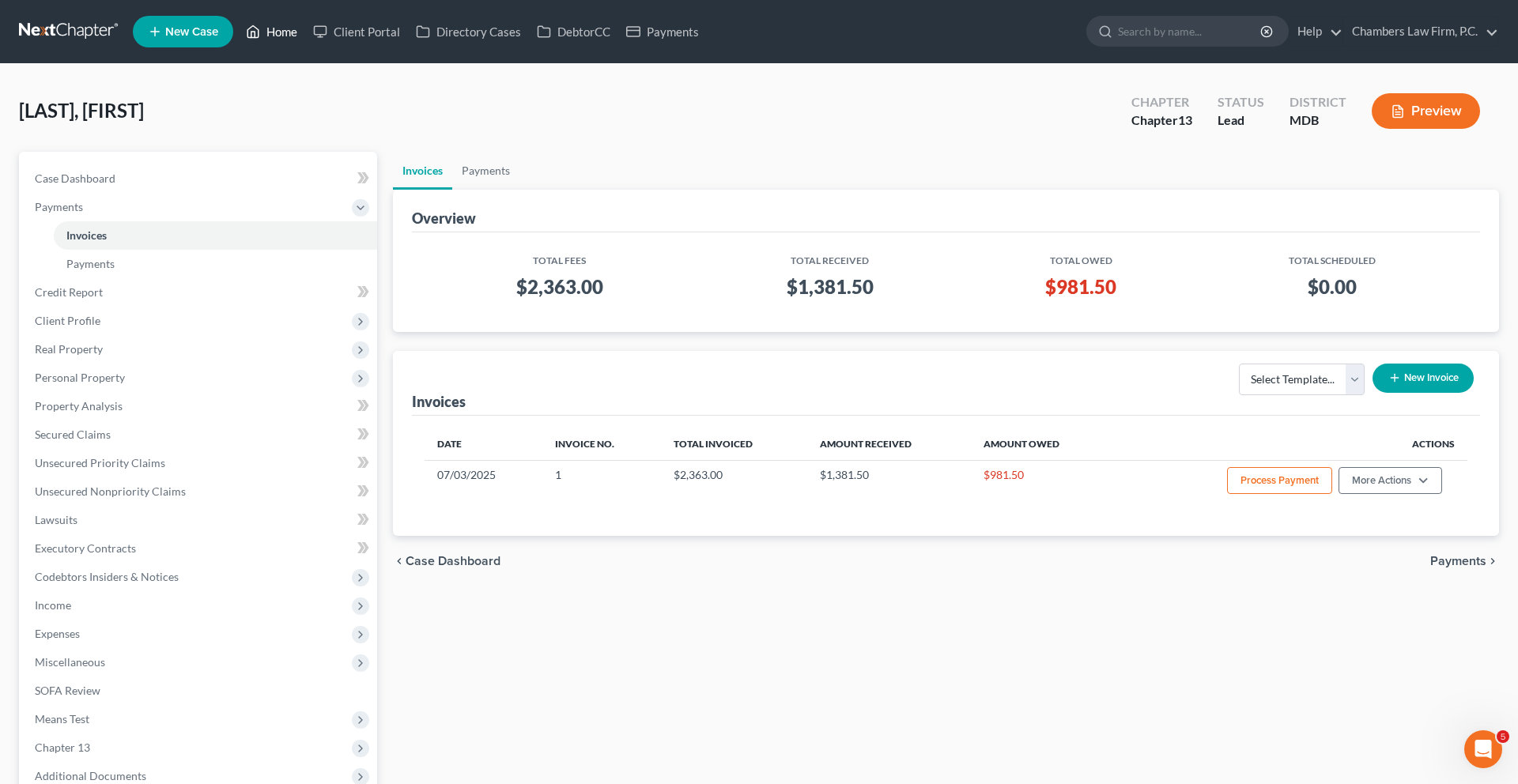 click on "Home" at bounding box center (271, 32) 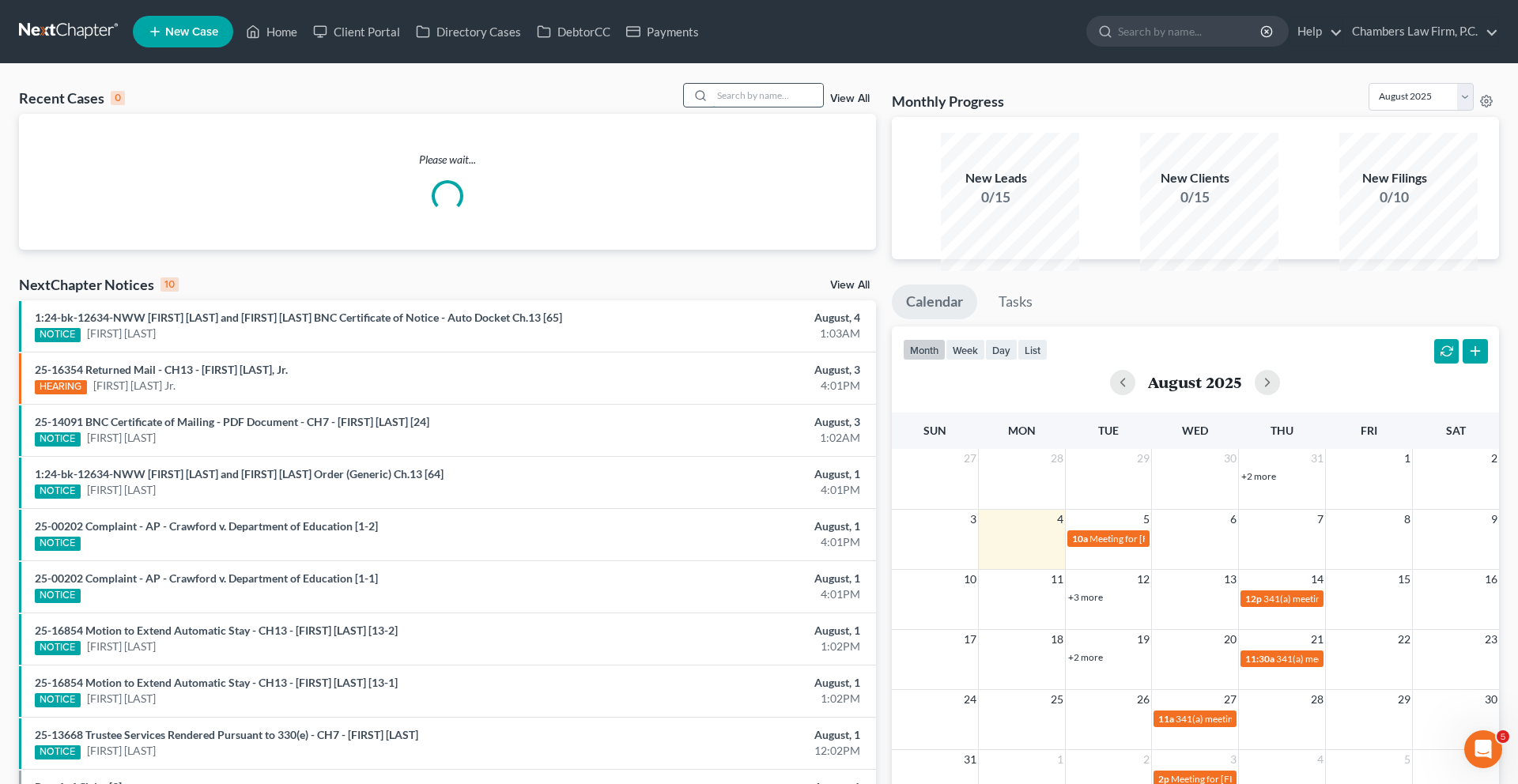 click at bounding box center (768, 95) 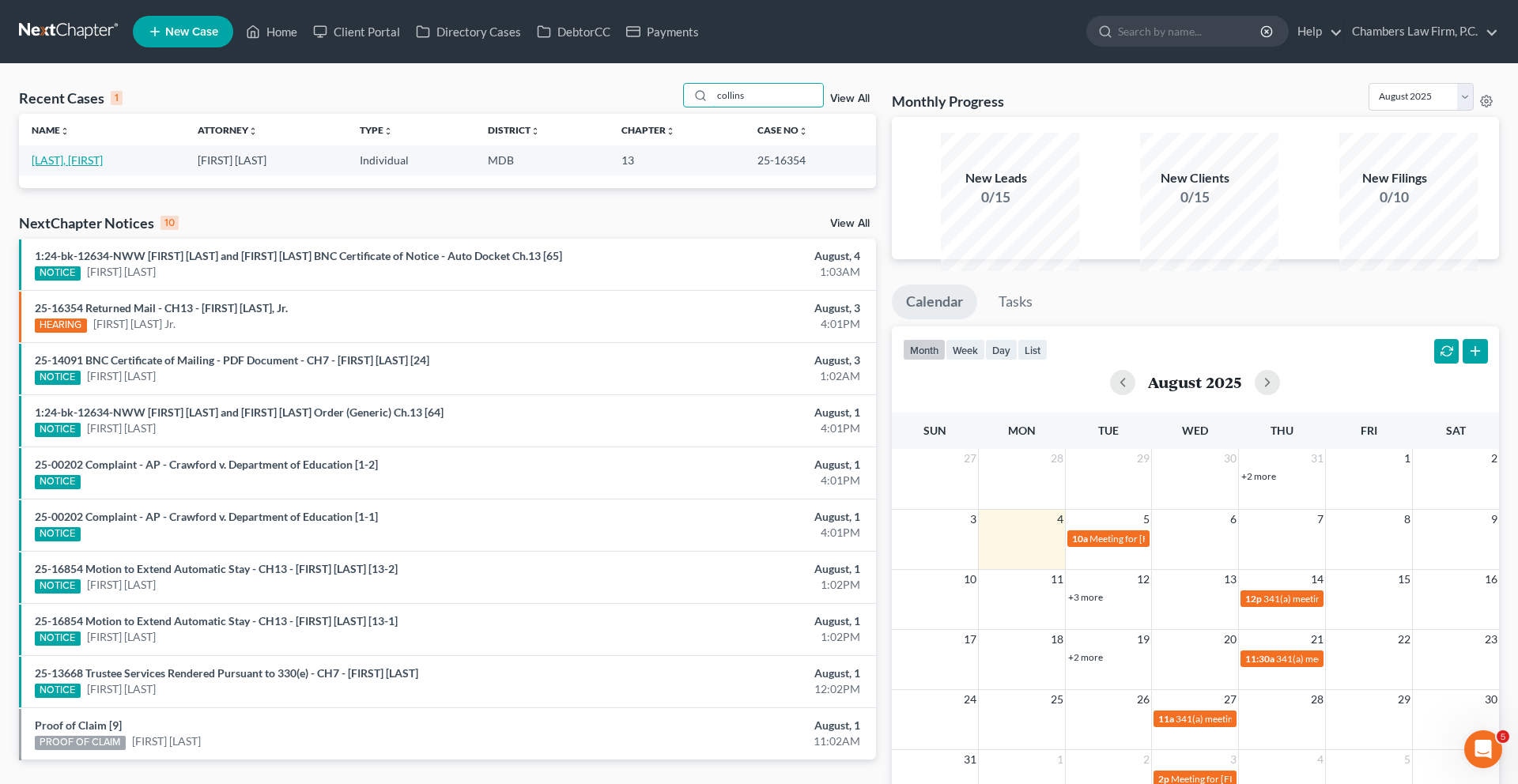 type on "collins" 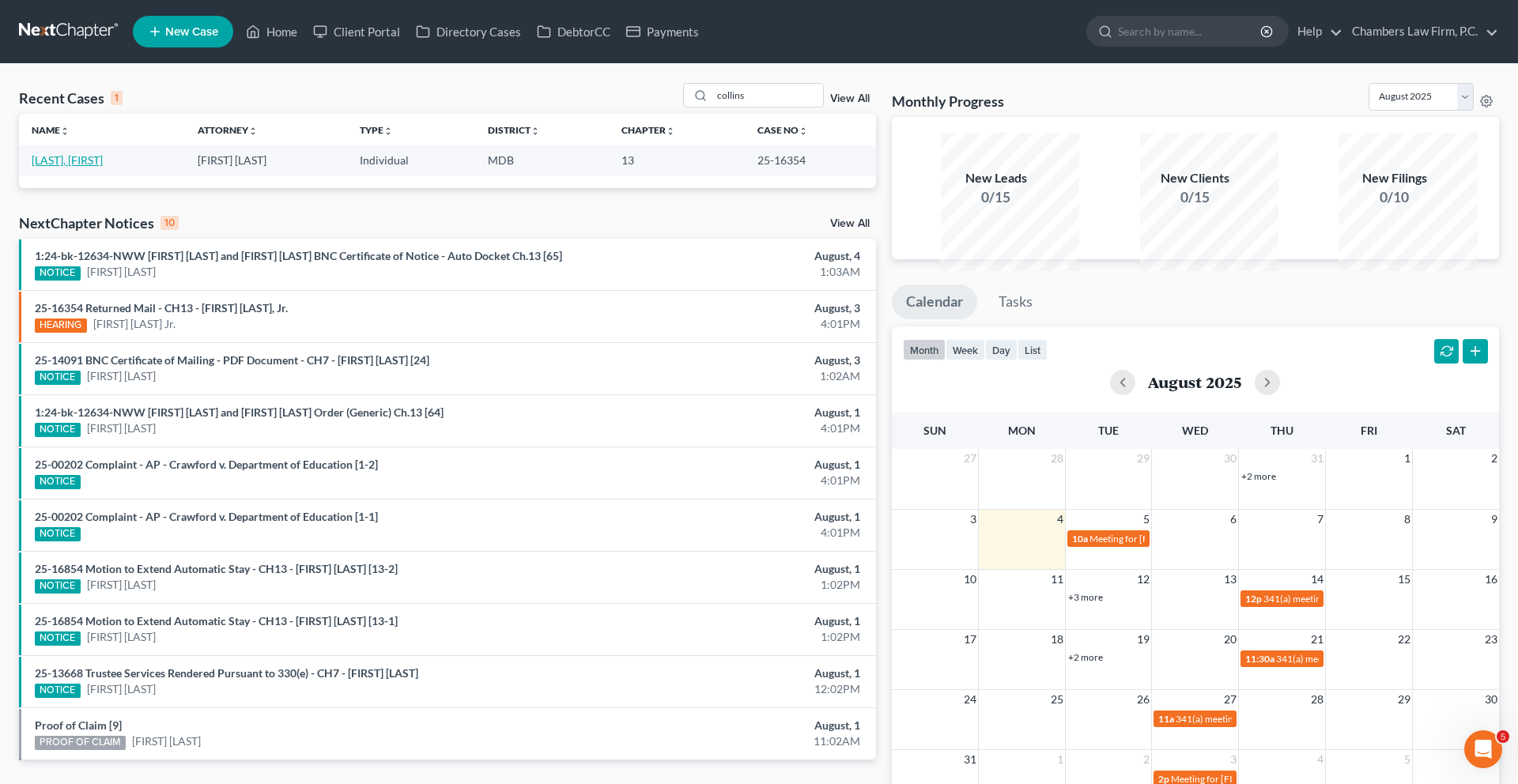 click on "[LAST], [FIRST]" at bounding box center (67, 160) 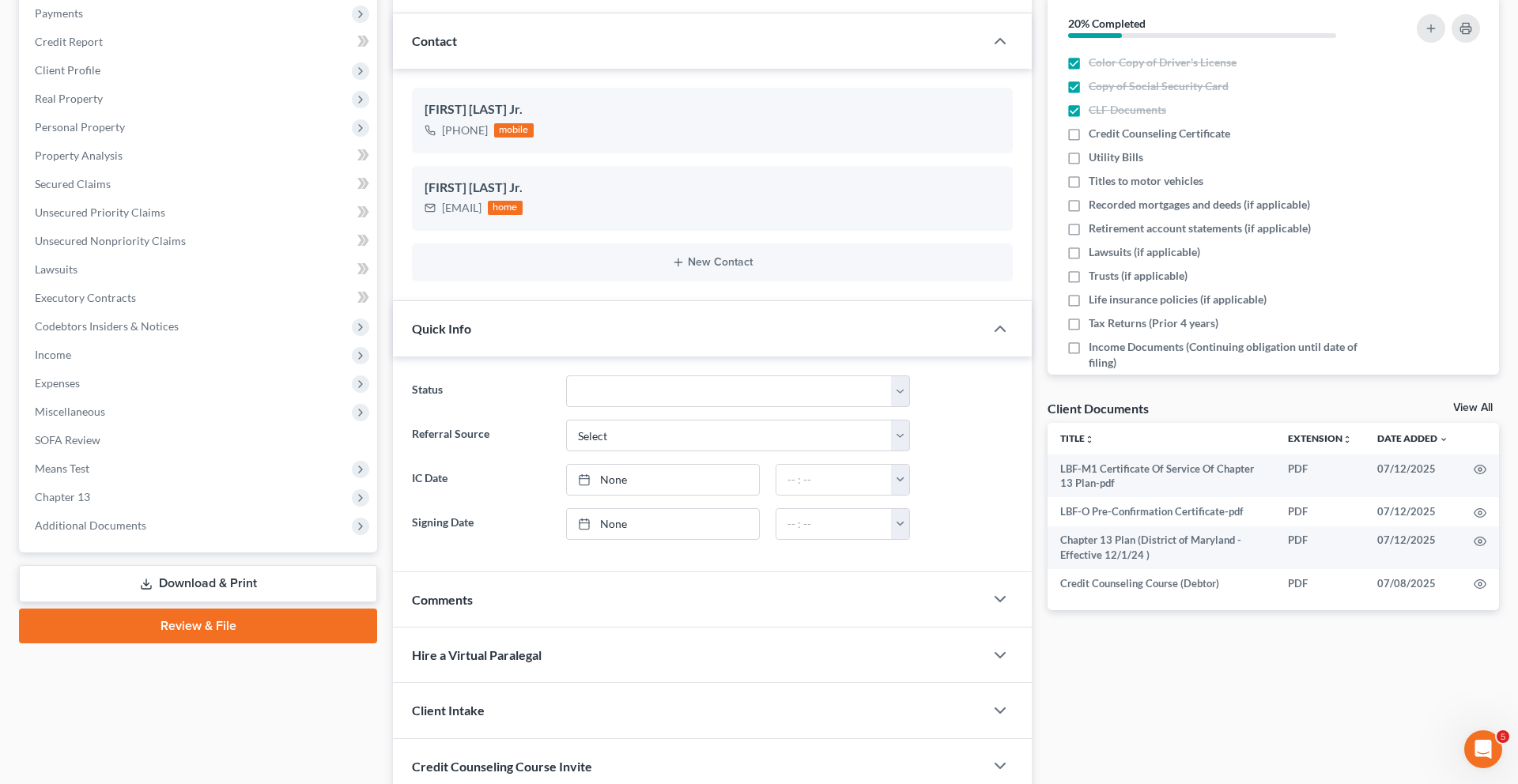 scroll, scrollTop: 584, scrollLeft: 0, axis: vertical 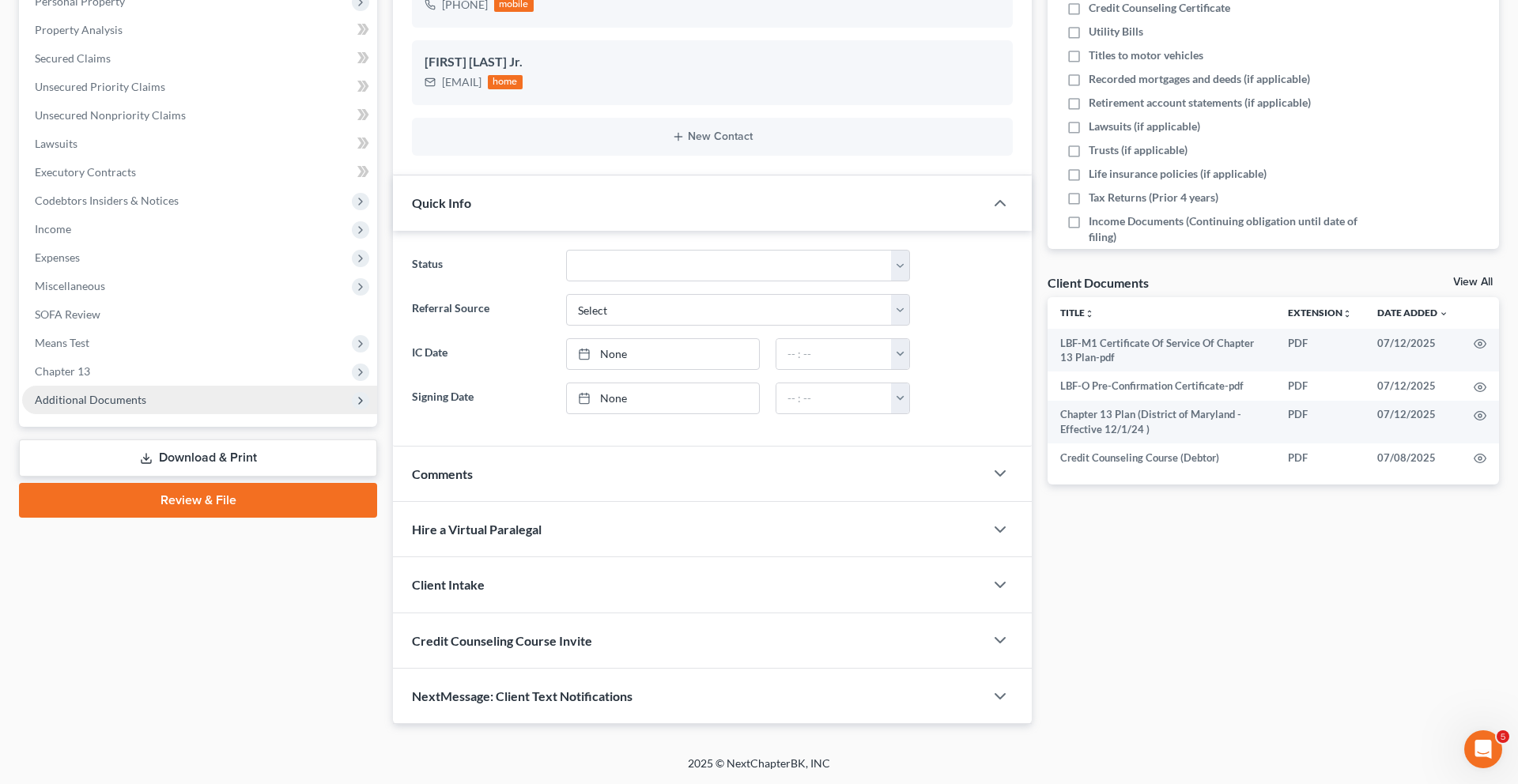 click on "Additional Documents" at bounding box center [90, 399] 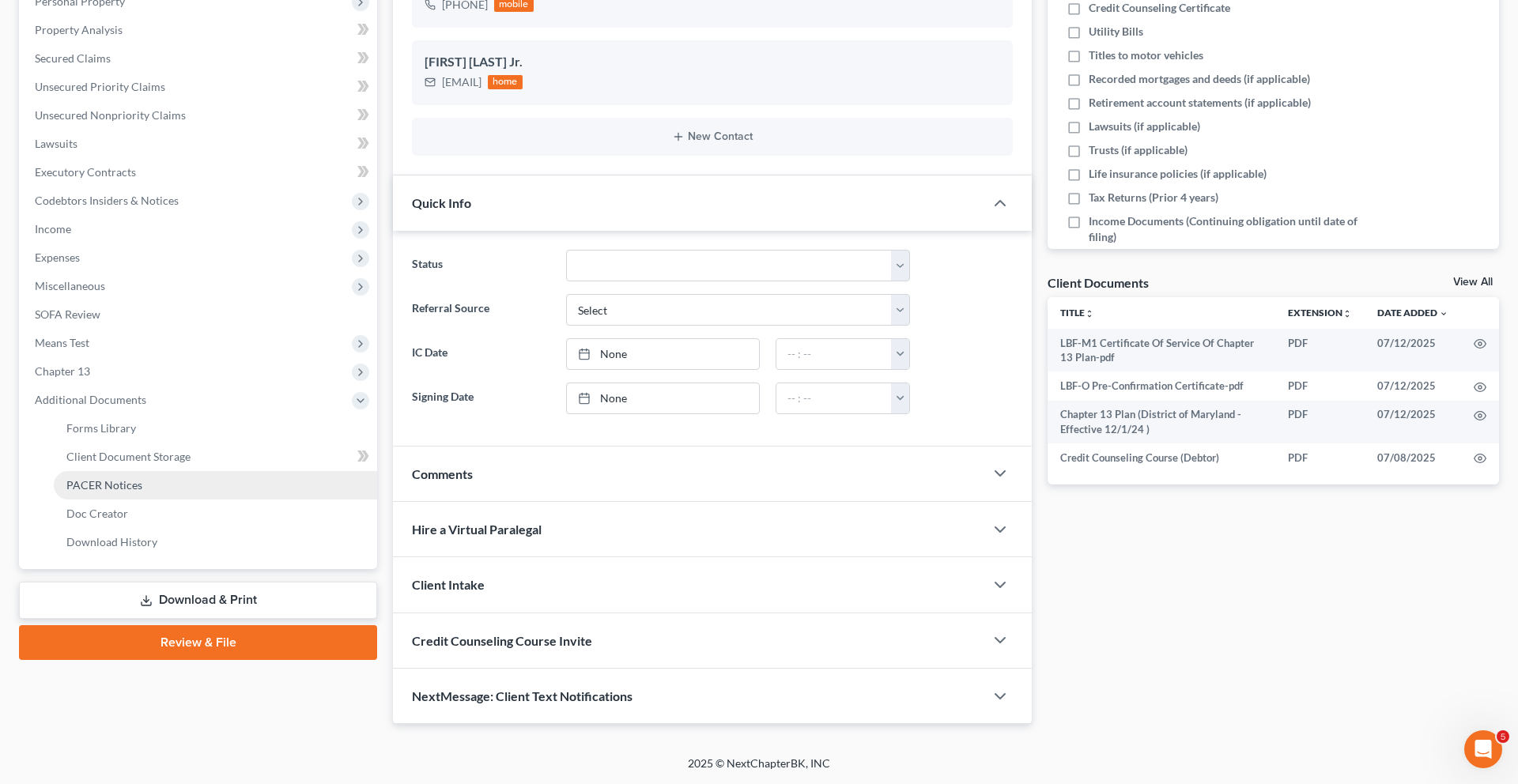click on "PACER Notices" at bounding box center (104, 484) 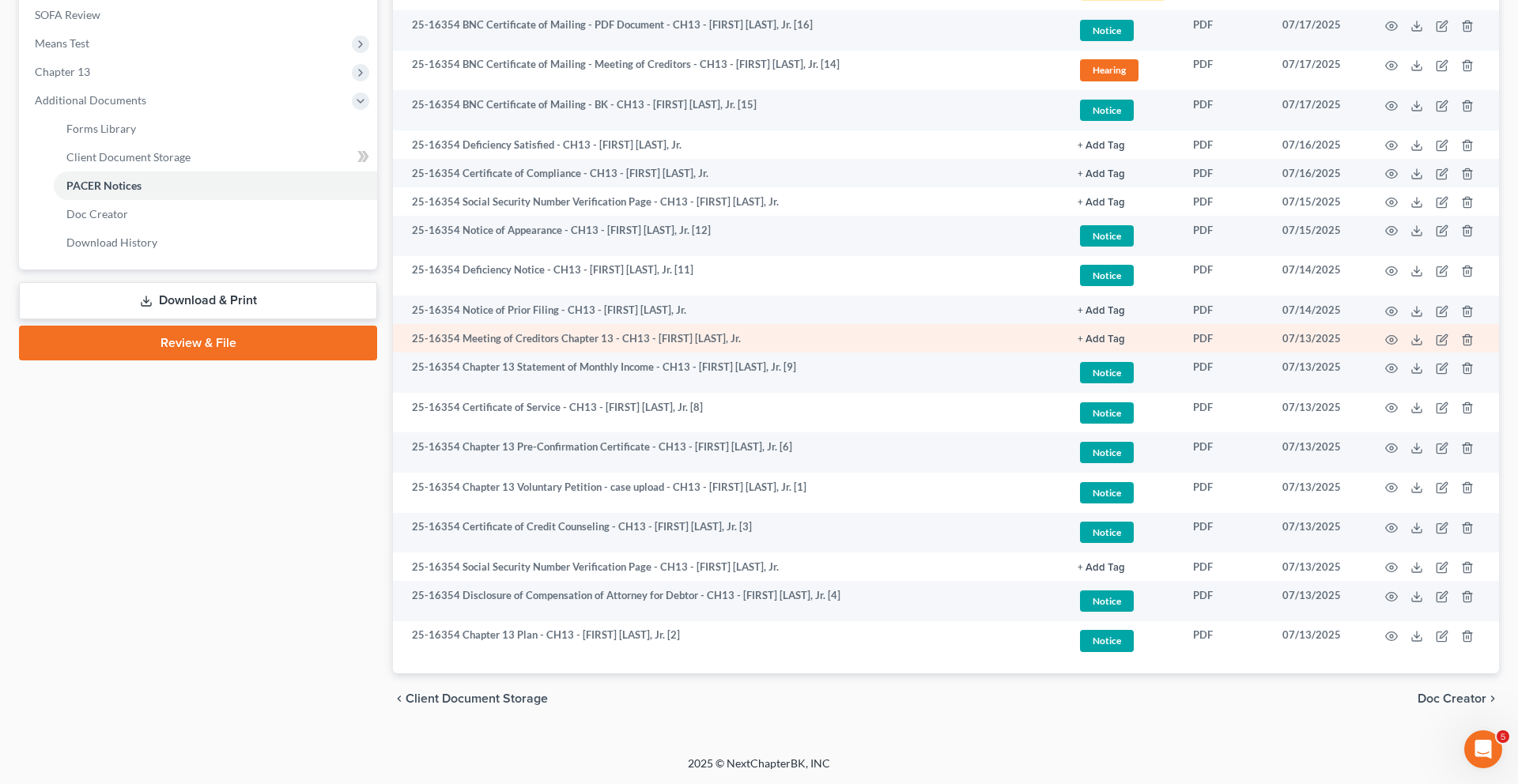 scroll, scrollTop: 872, scrollLeft: 0, axis: vertical 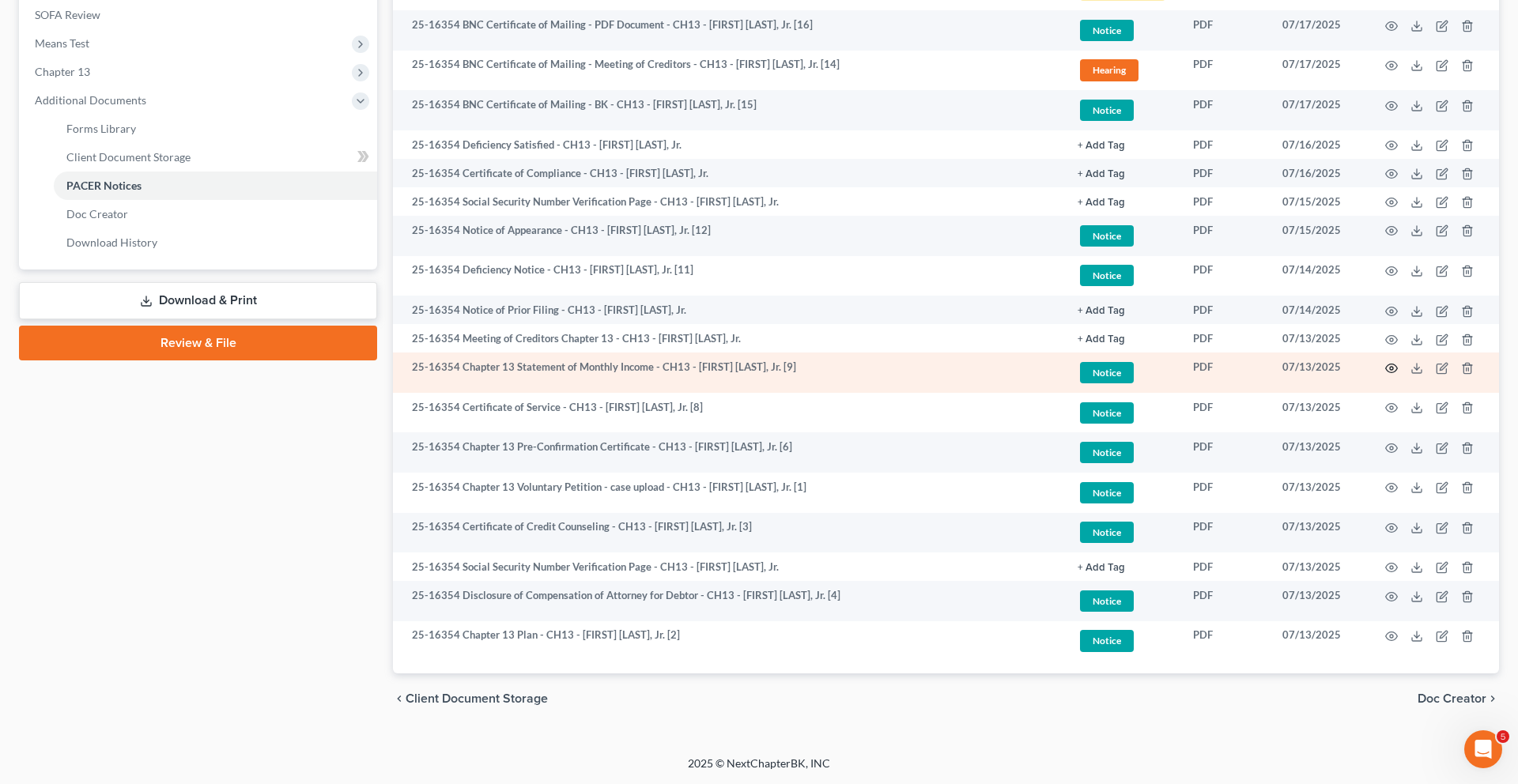 click 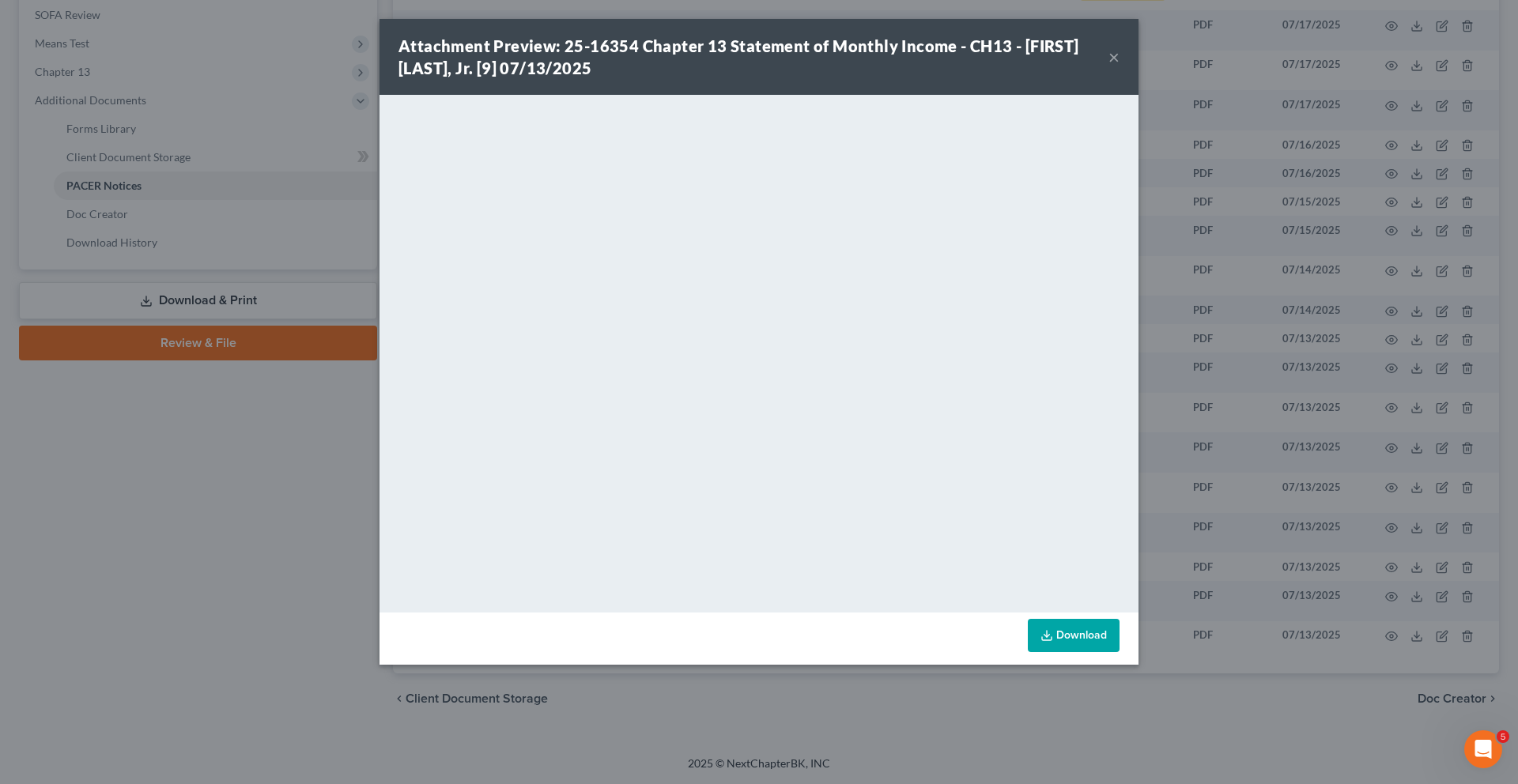 click on "×" at bounding box center [1114, 57] 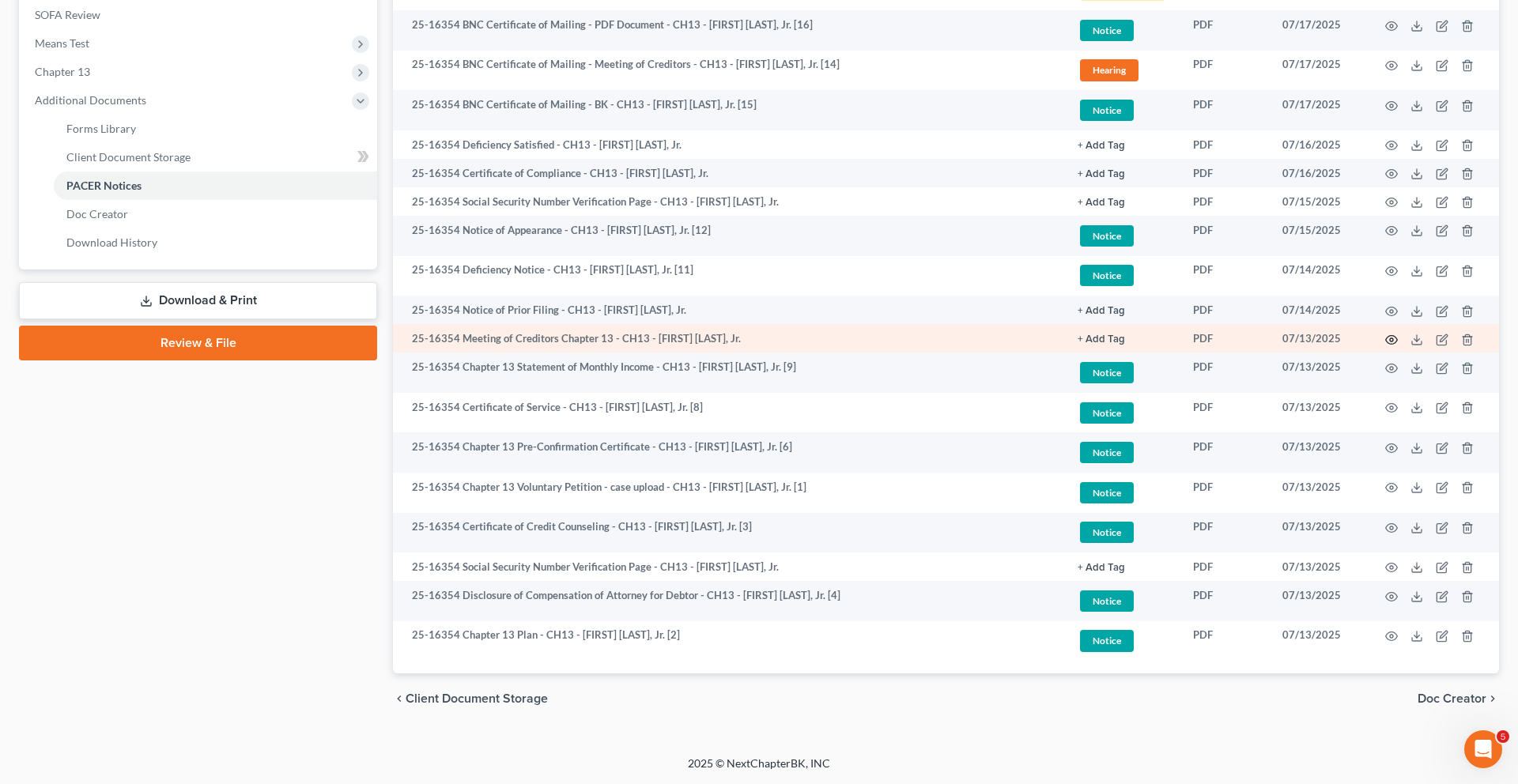 click 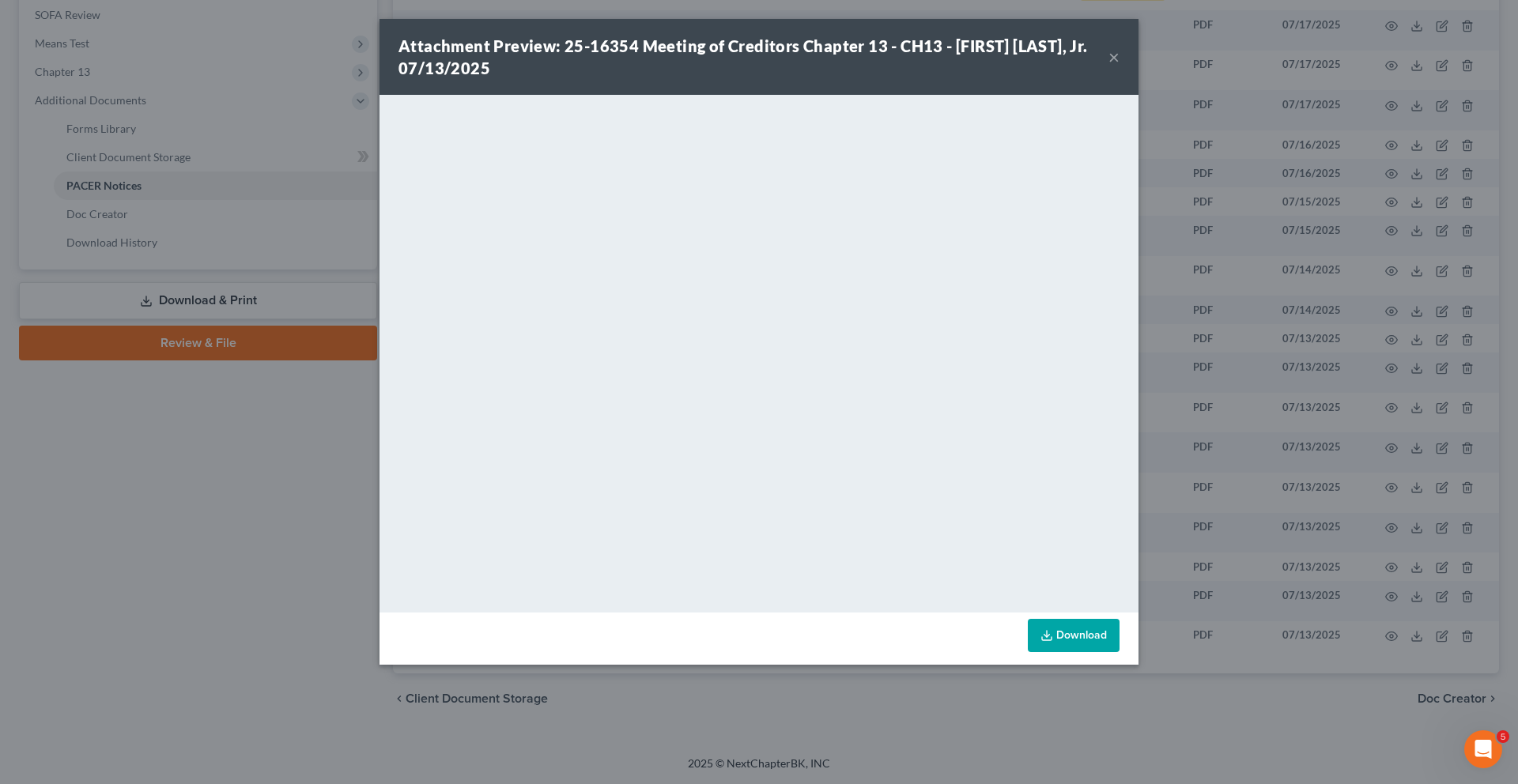 click on "×" at bounding box center [1114, 57] 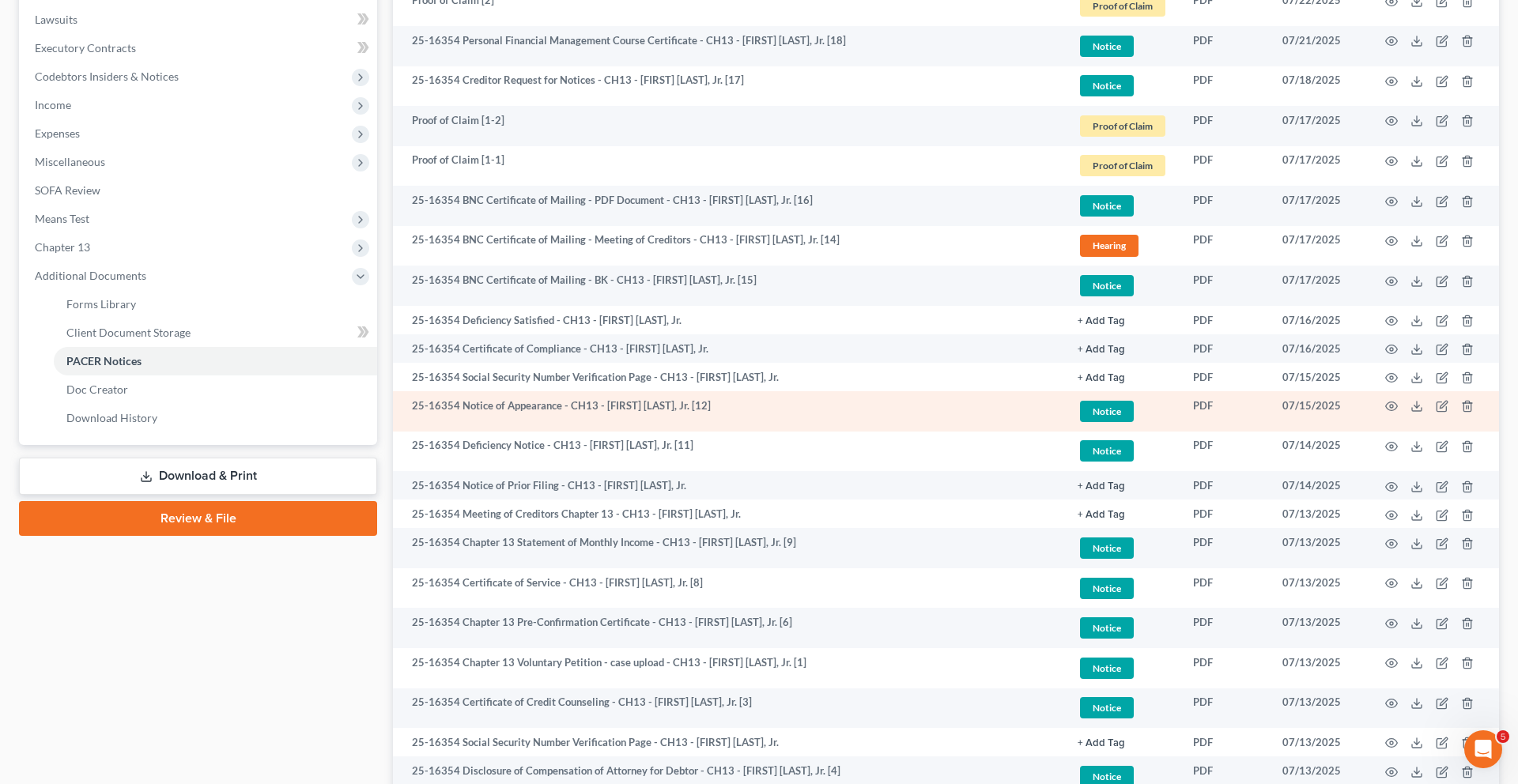 scroll, scrollTop: 0, scrollLeft: 0, axis: both 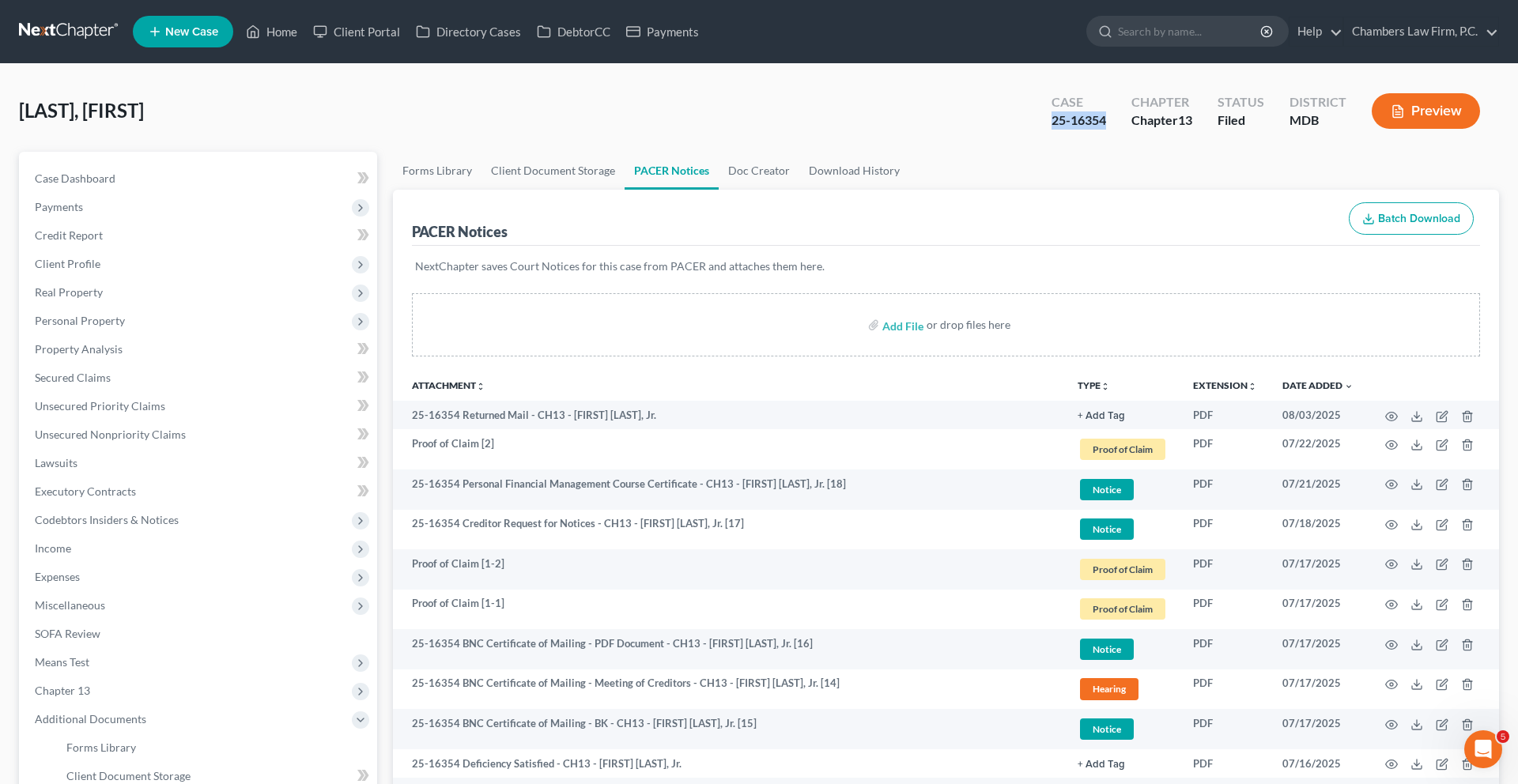 drag, startPoint x: 1005, startPoint y: 156, endPoint x: 932, endPoint y: 152, distance: 73.10951 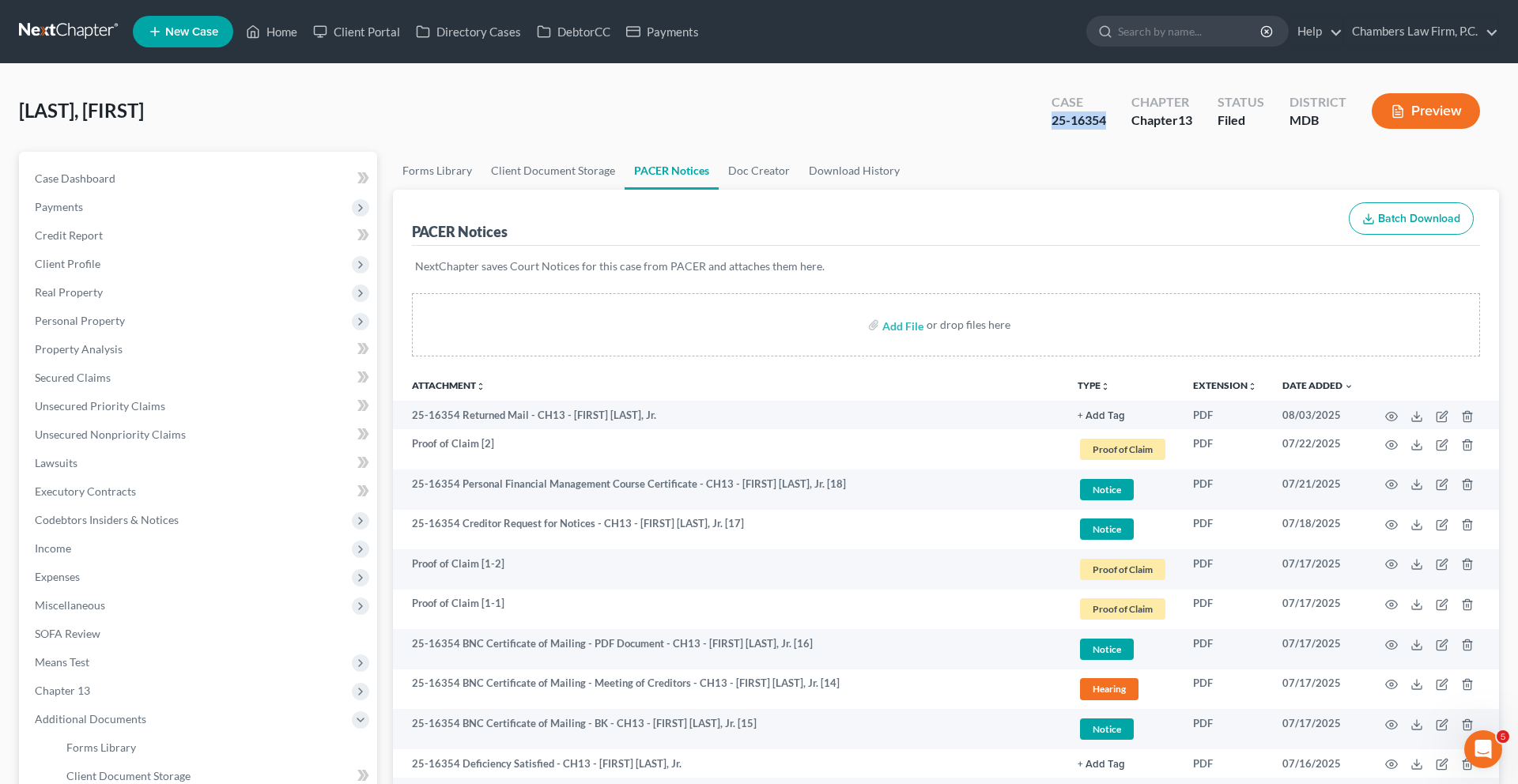 copy on "25-16354" 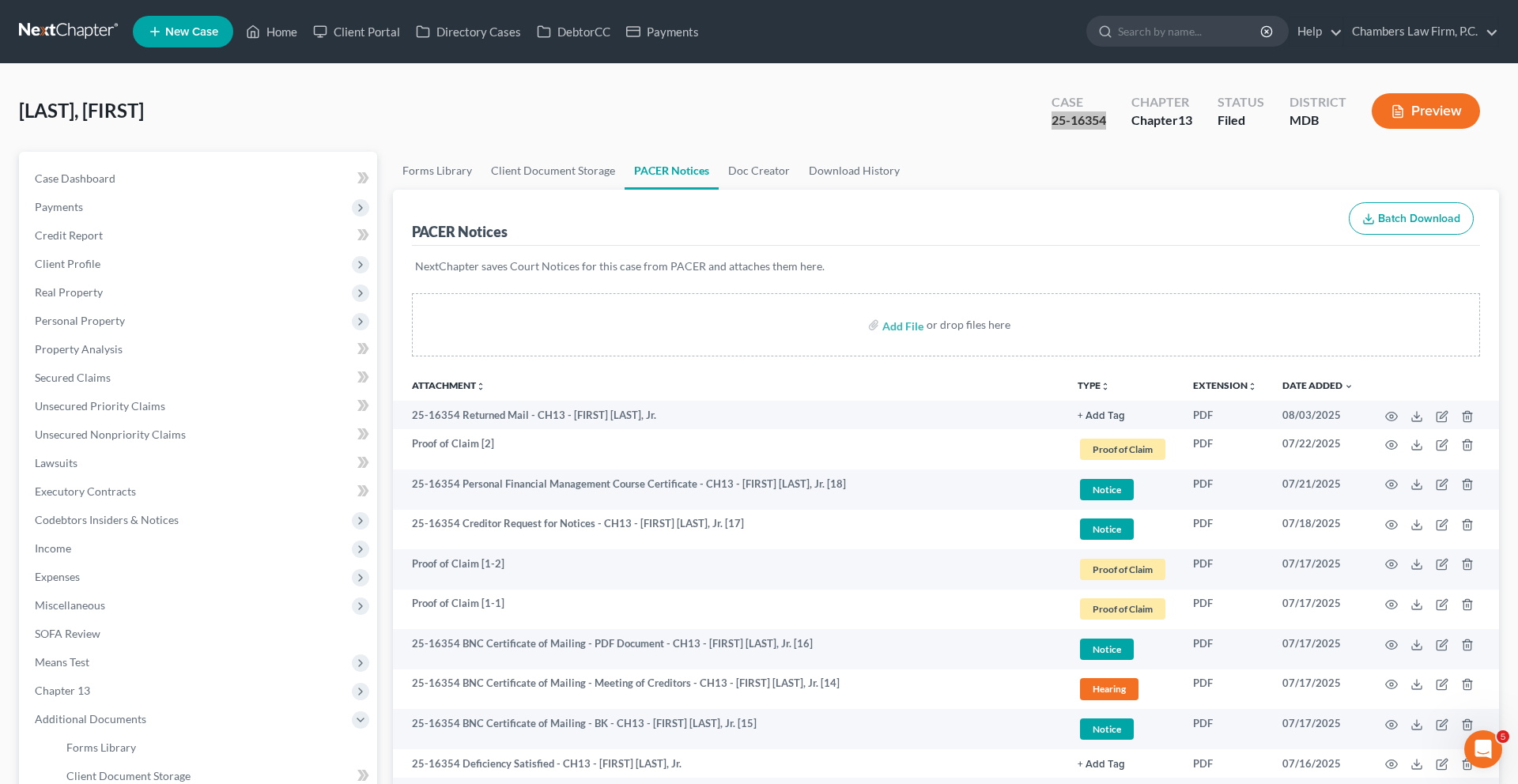 drag, startPoint x: 957, startPoint y: 152, endPoint x: 910, endPoint y: 1, distance: 158.1455 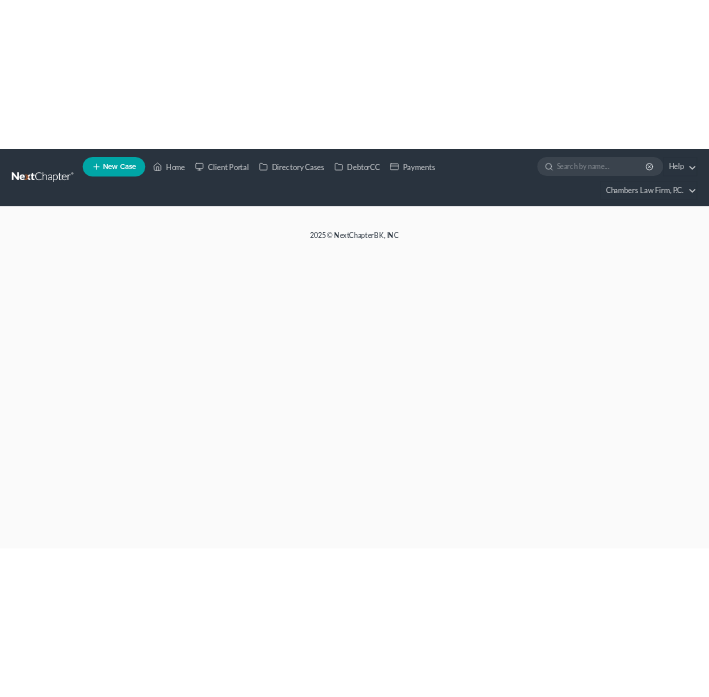 scroll, scrollTop: 0, scrollLeft: 0, axis: both 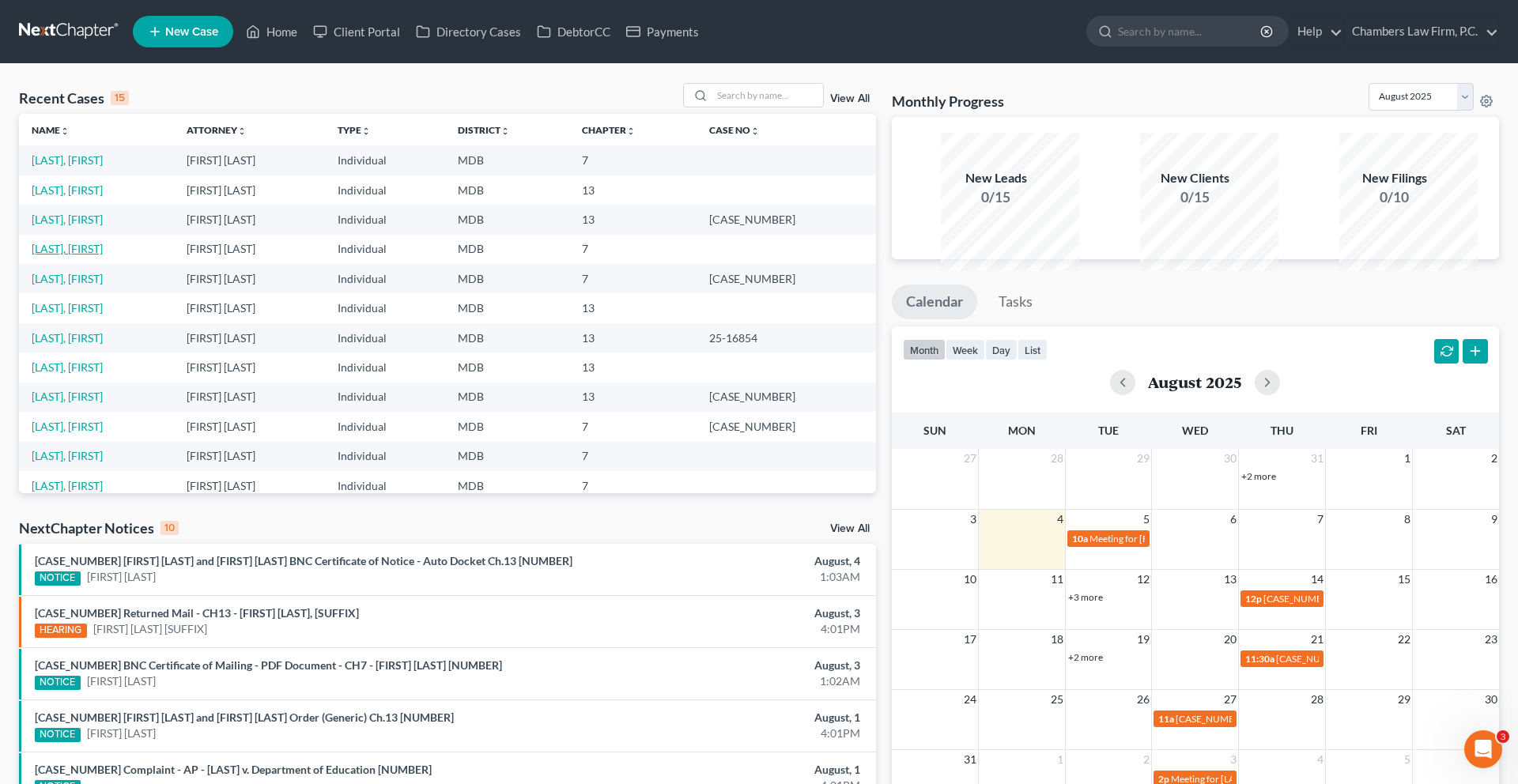 click on "[LAST], [FIRST]" at bounding box center (67, 248) 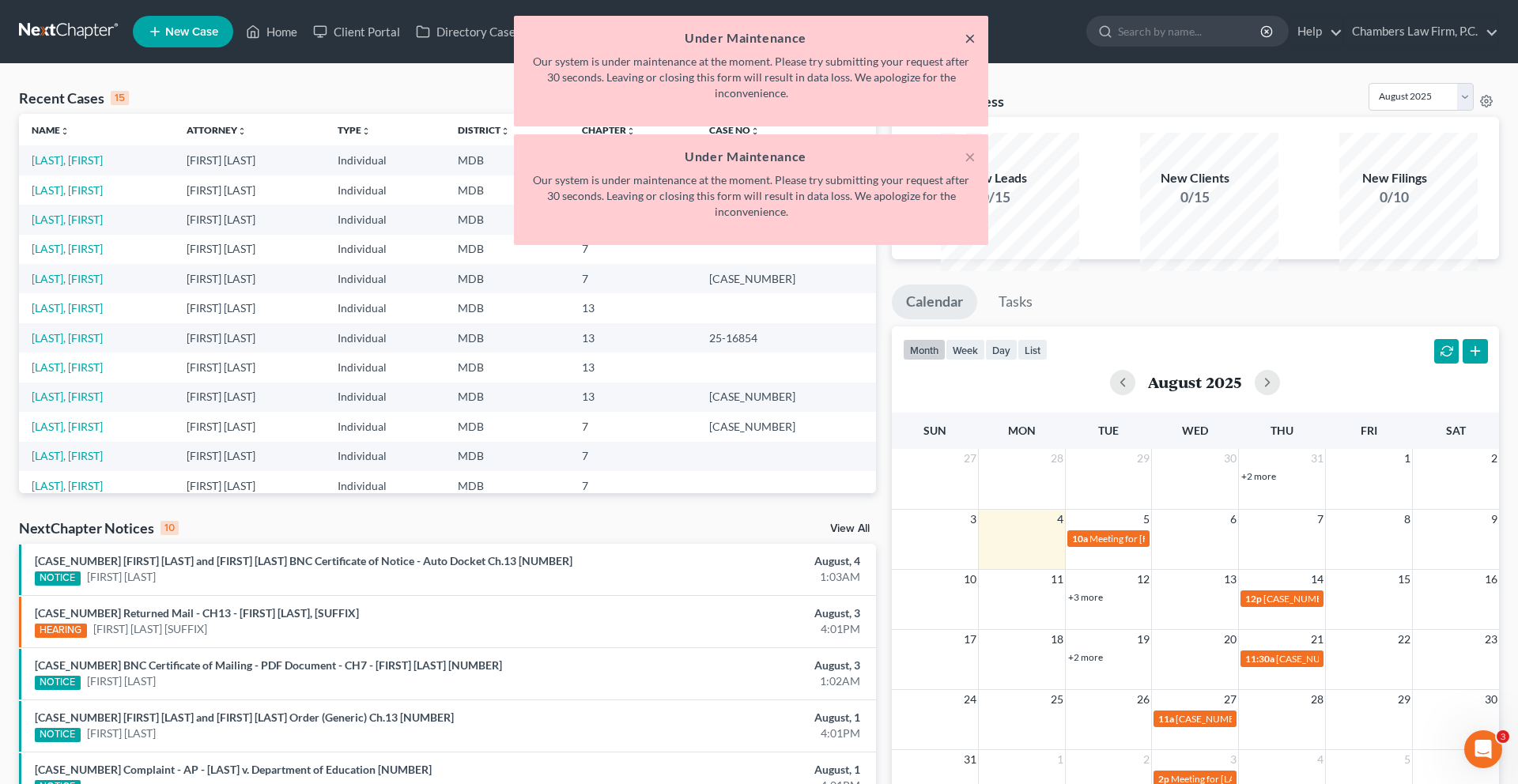 click on "×" at bounding box center (970, 38) 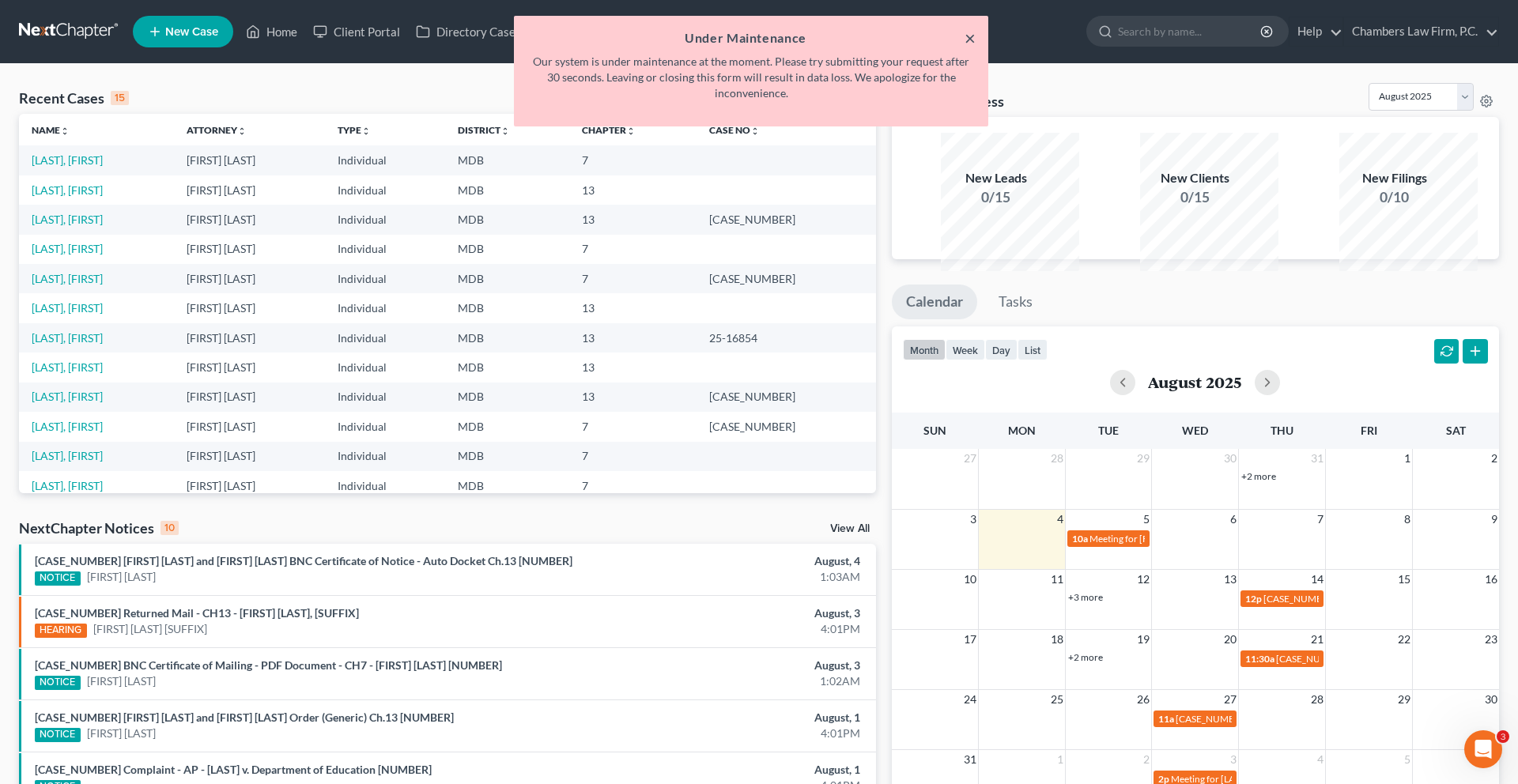 click on "×" at bounding box center (970, 38) 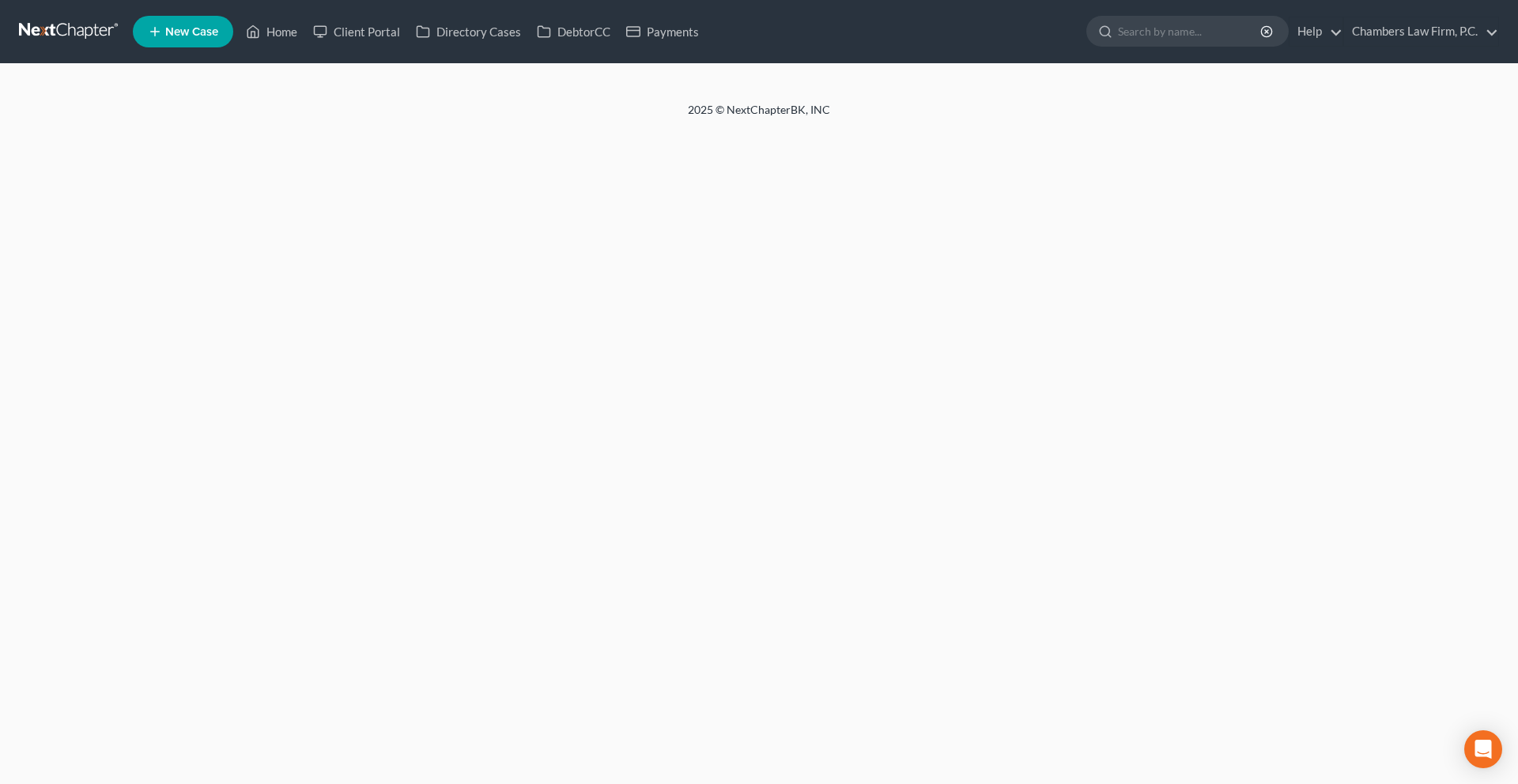 scroll, scrollTop: 0, scrollLeft: 0, axis: both 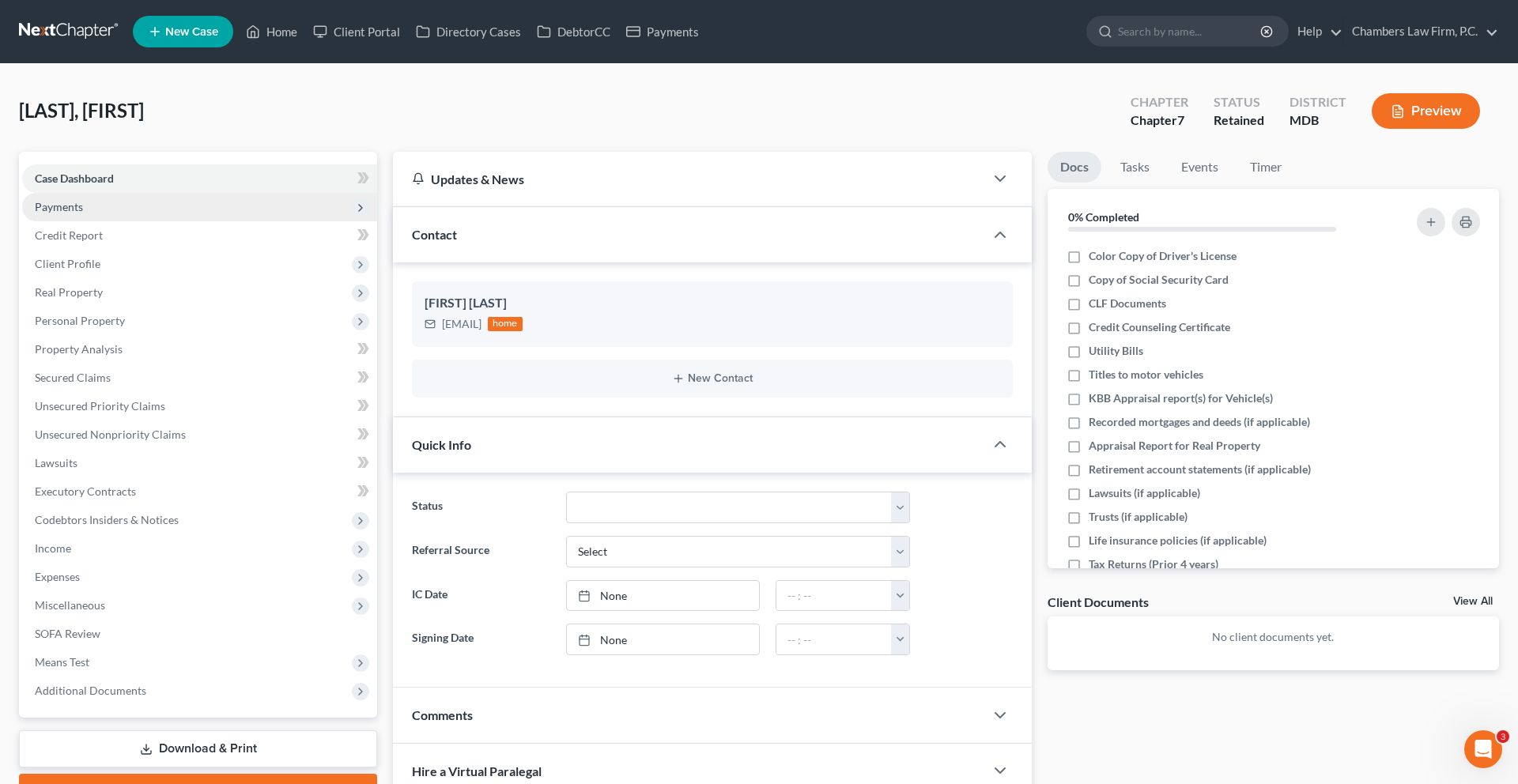 click on "Payments" at bounding box center [199, 207] 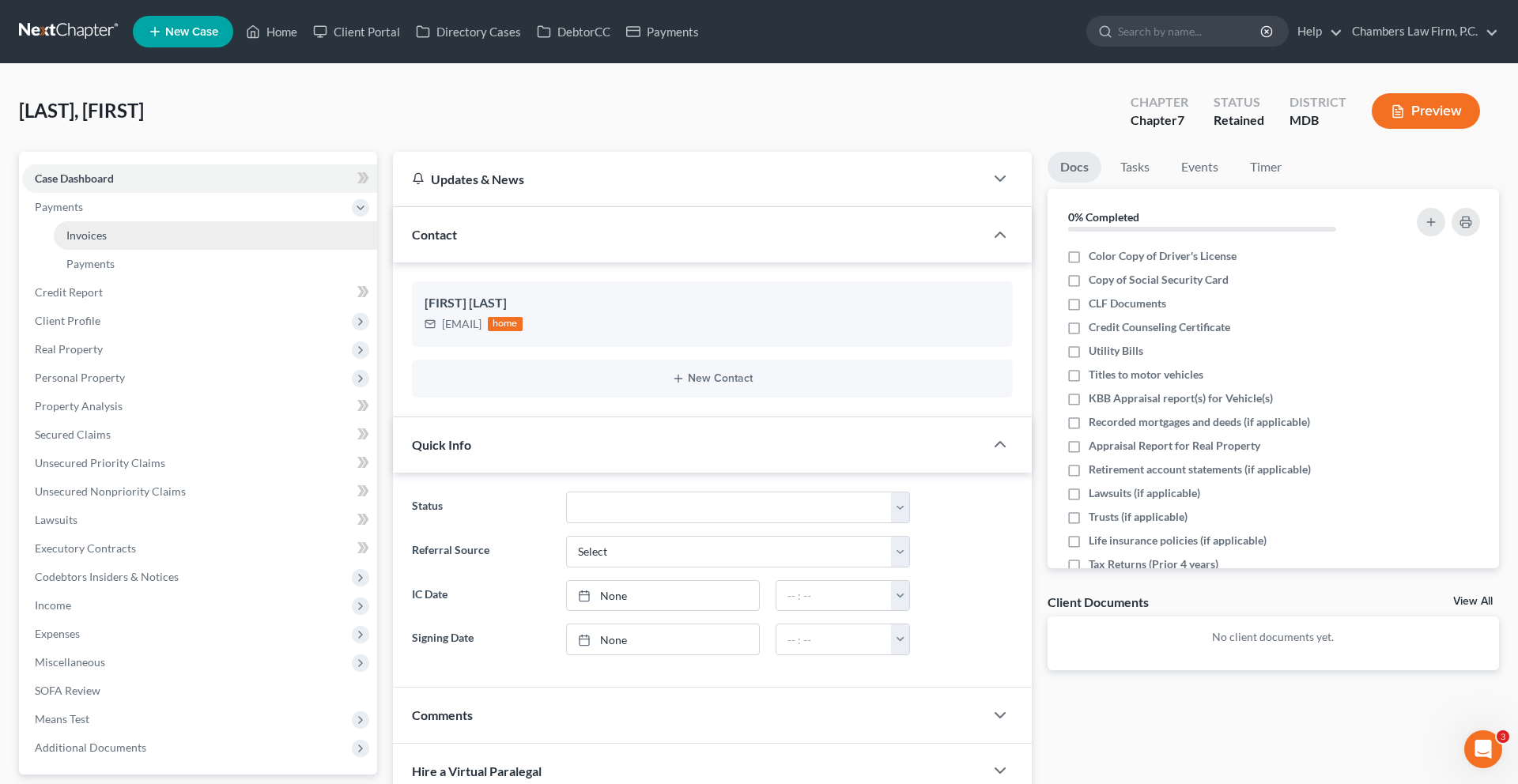 click on "Invoices" at bounding box center (215, 236) 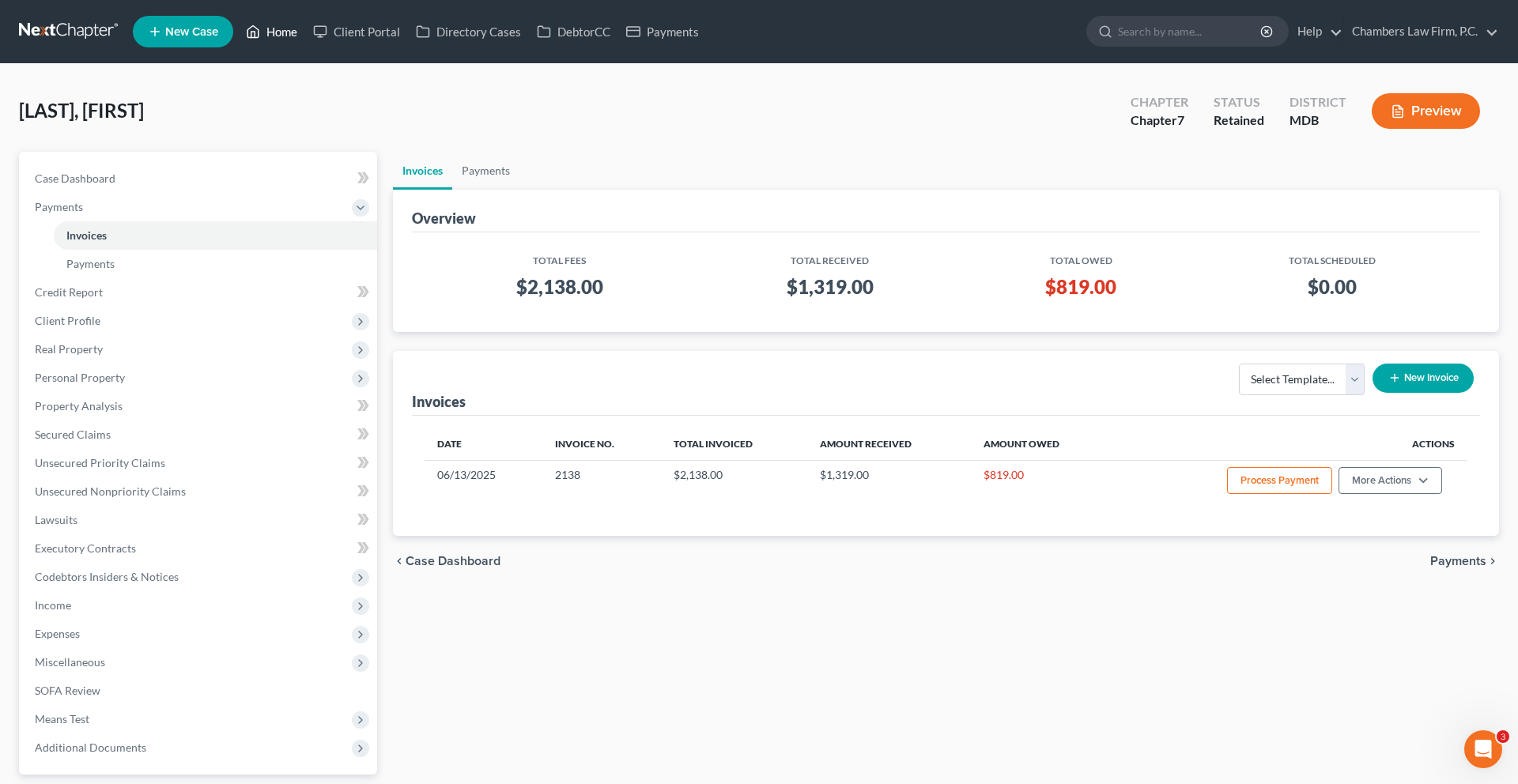click on "Home" at bounding box center (271, 32) 